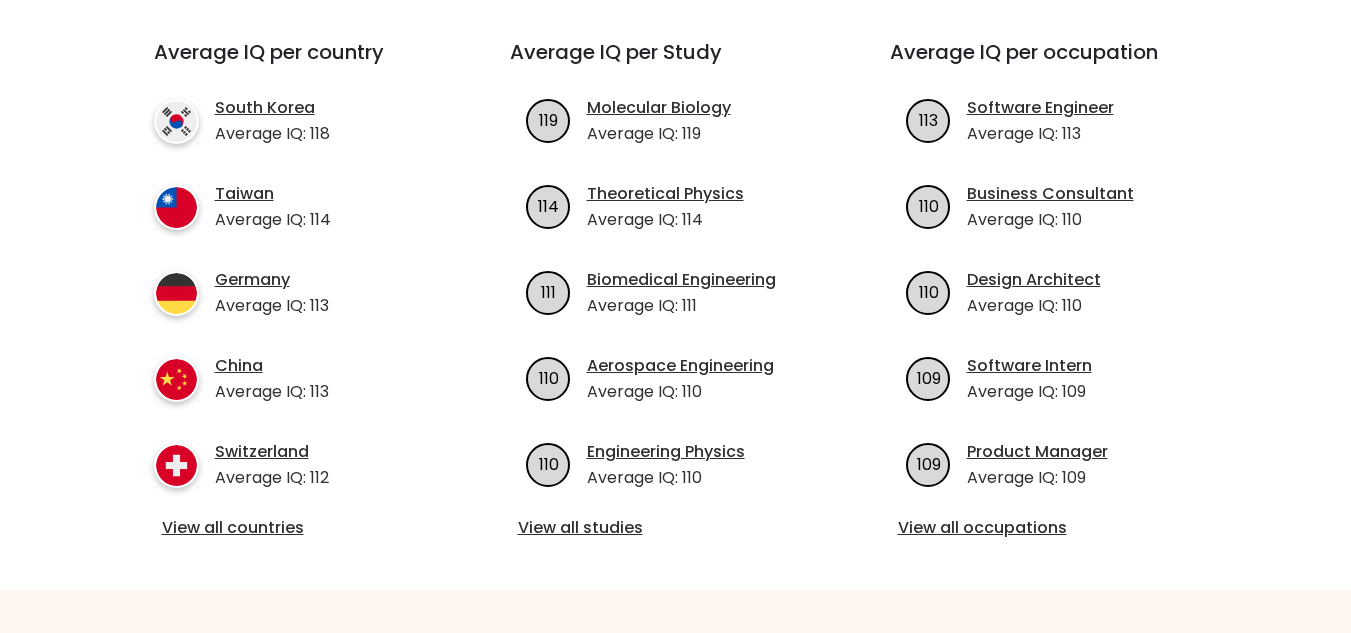 scroll, scrollTop: 713, scrollLeft: 0, axis: vertical 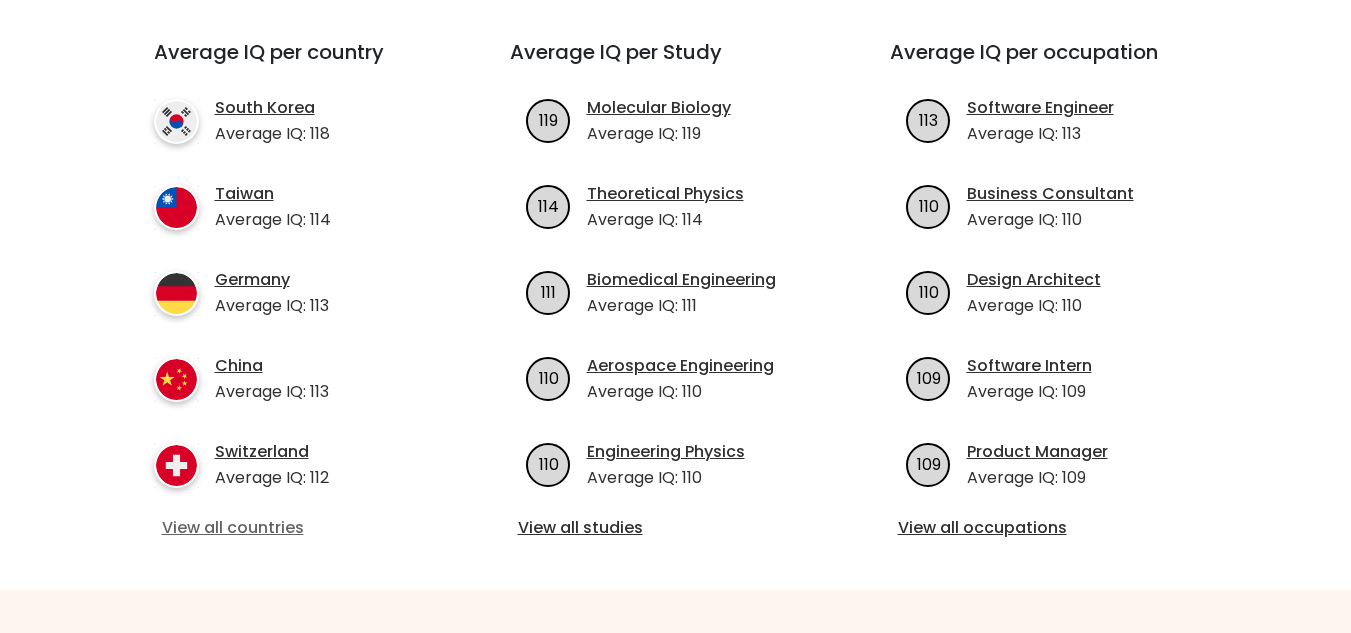 click on "View all countries" at bounding box center [296, 528] 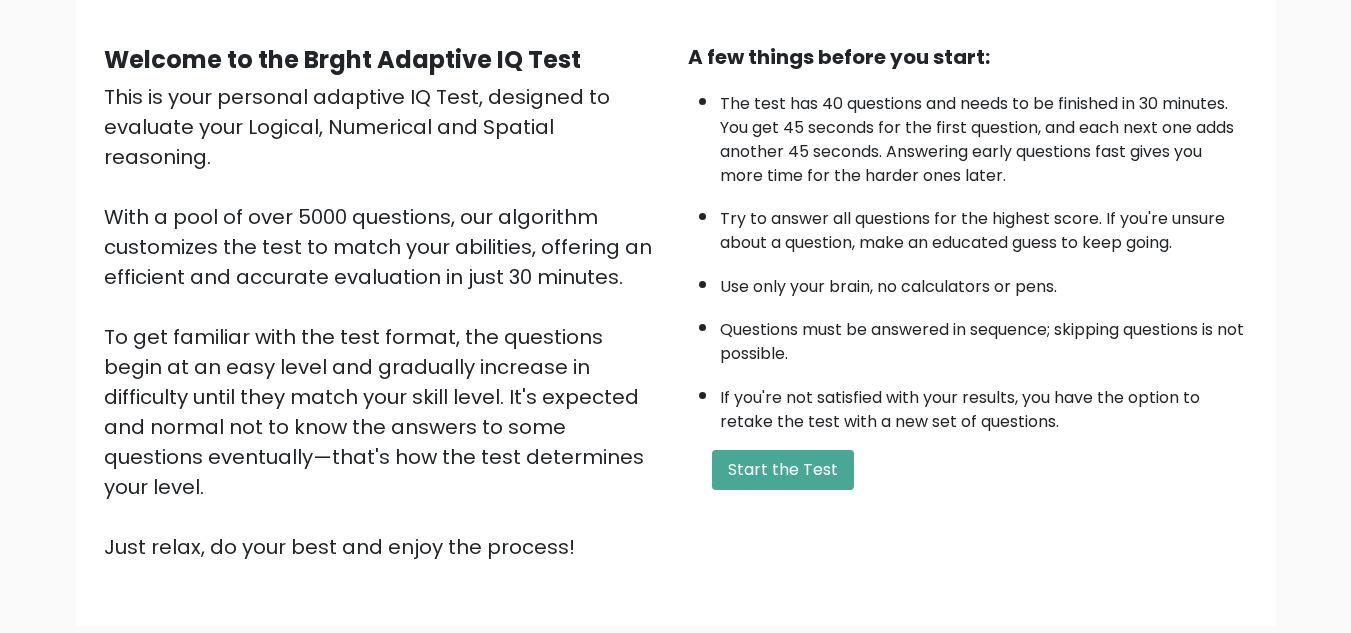 scroll, scrollTop: 165, scrollLeft: 0, axis: vertical 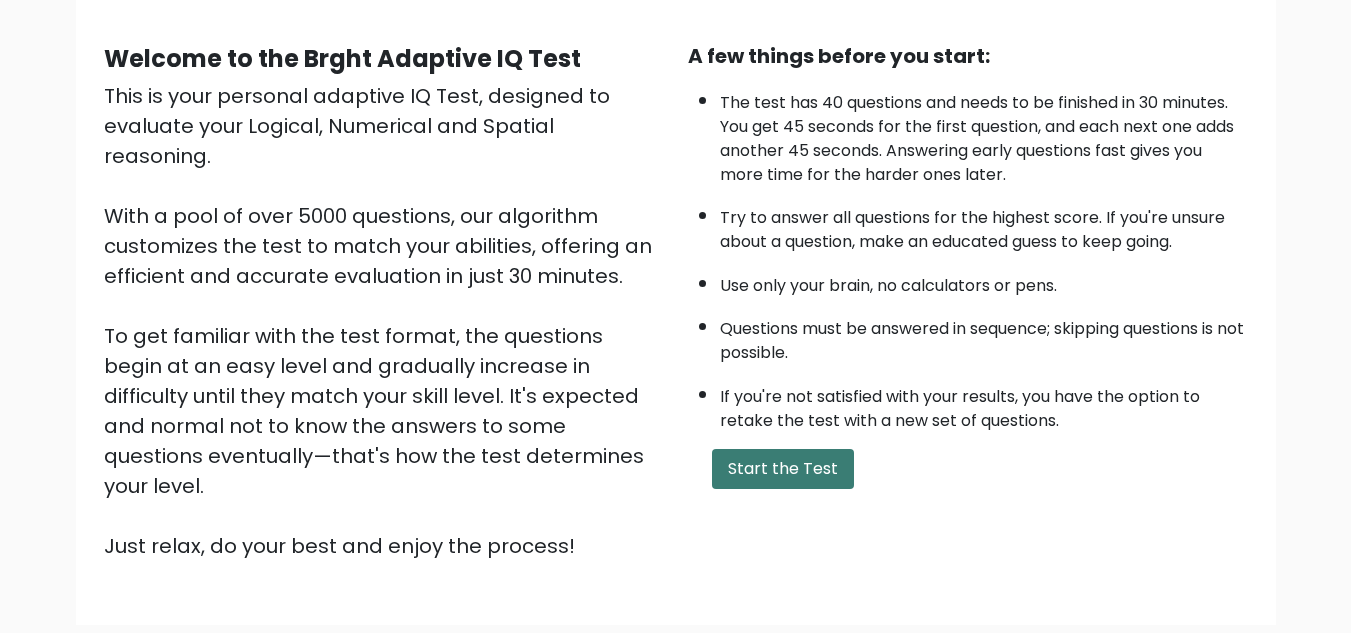 click on "Start the Test" at bounding box center [783, 469] 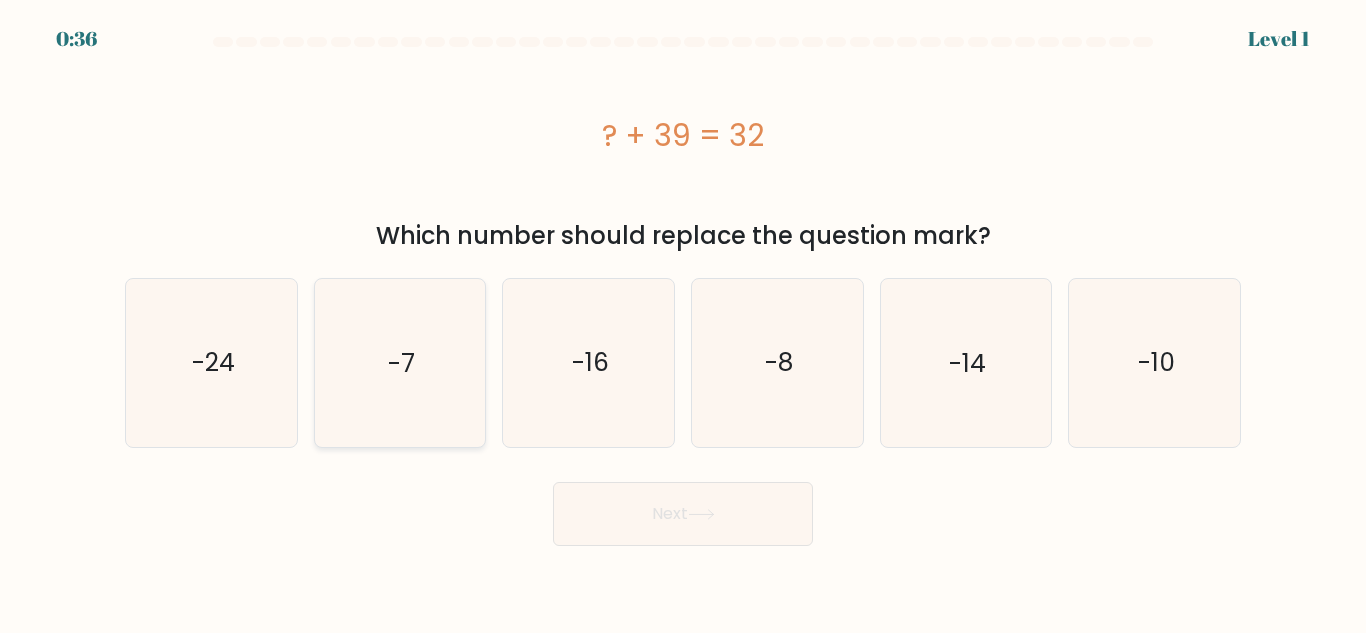 click on "-7" at bounding box center (399, 362) 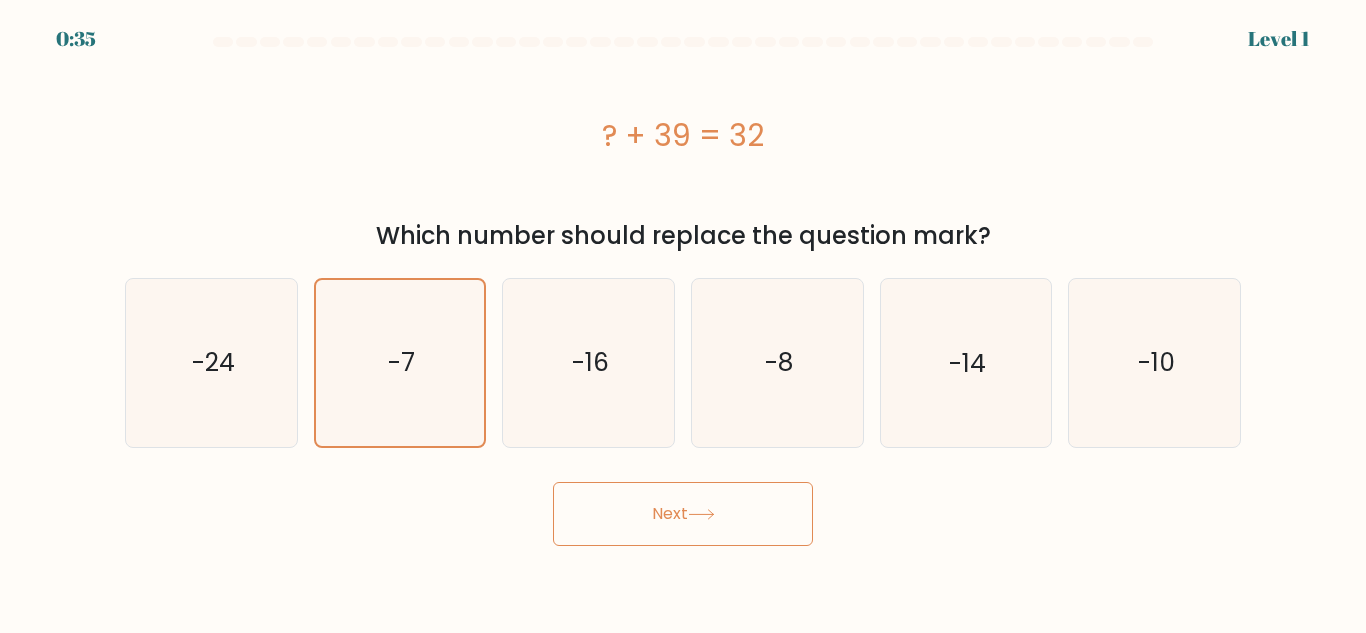 click on "Next" at bounding box center [683, 514] 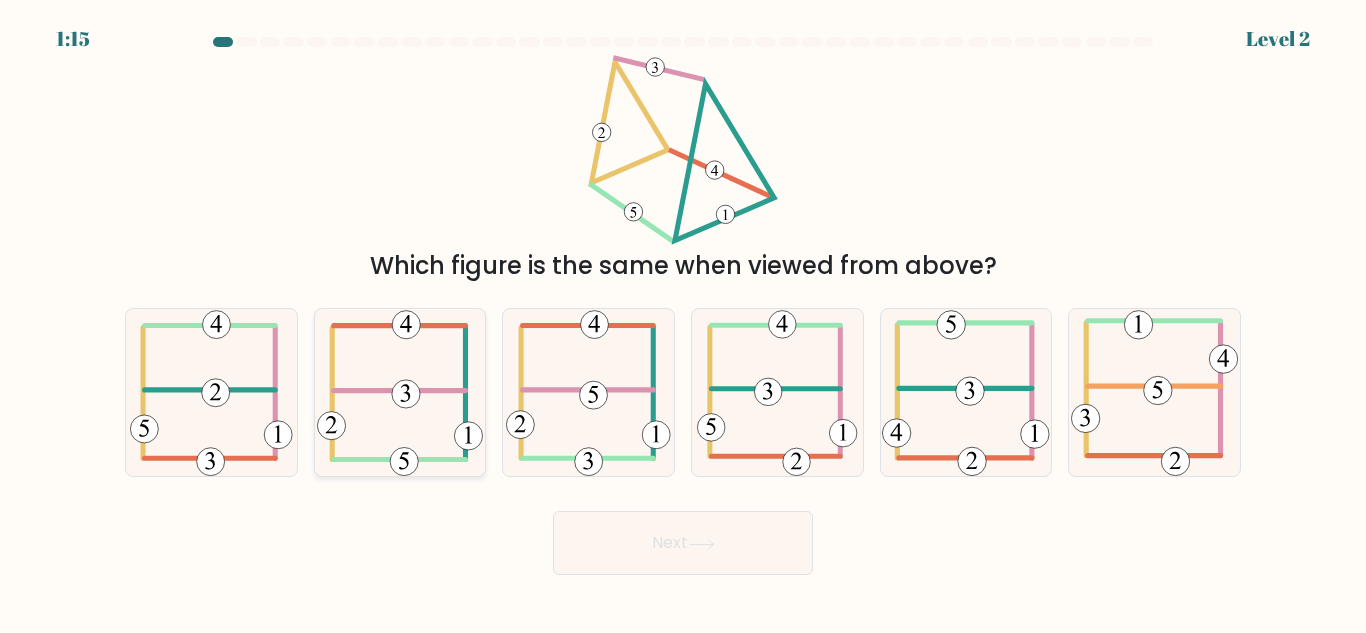 click at bounding box center (400, 392) 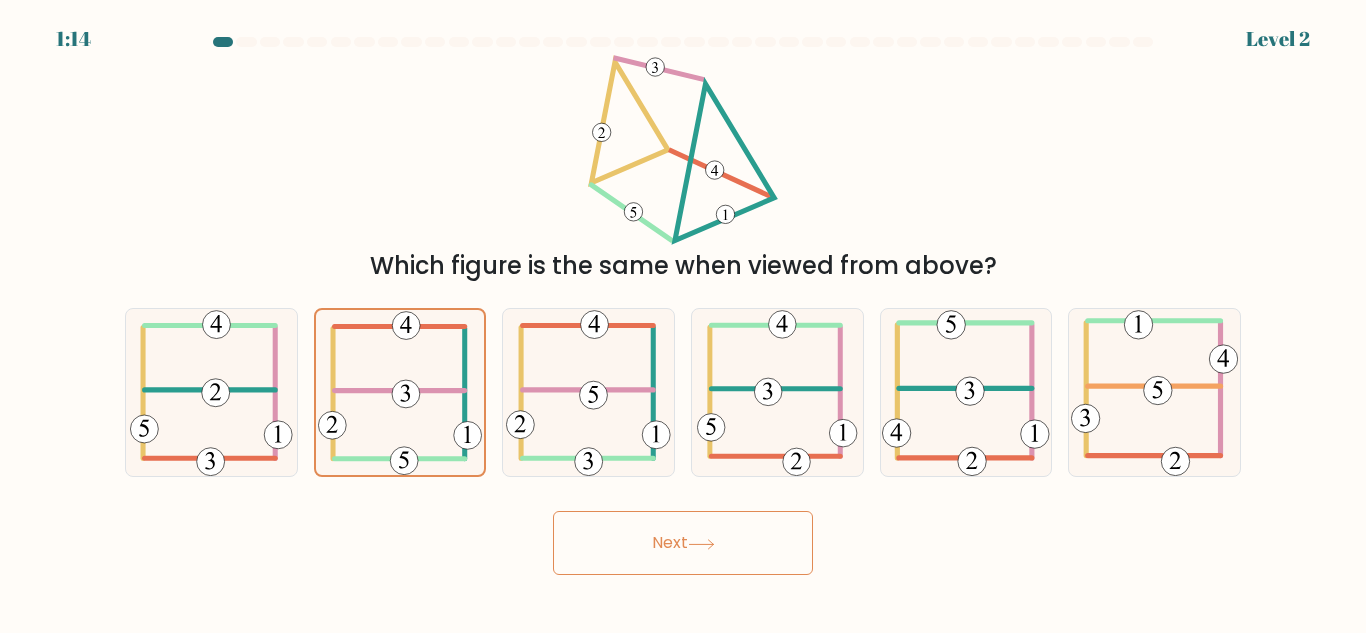 click on "Next" at bounding box center (683, 543) 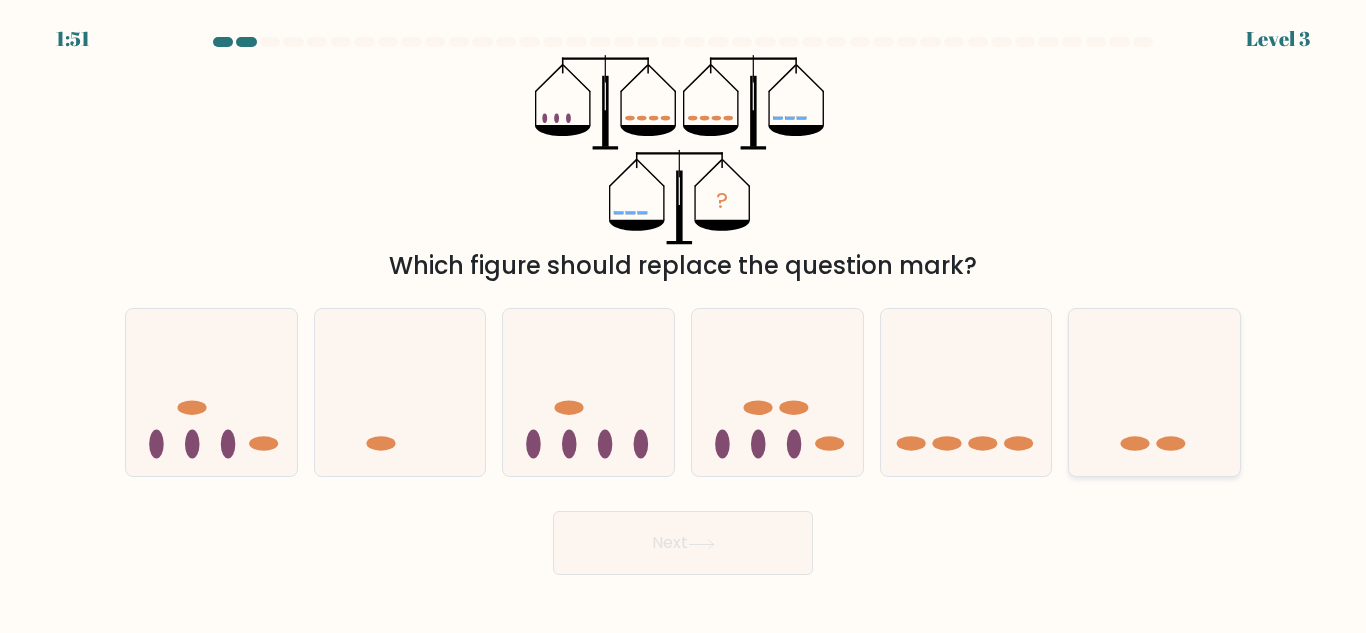 click at bounding box center [1154, 392] 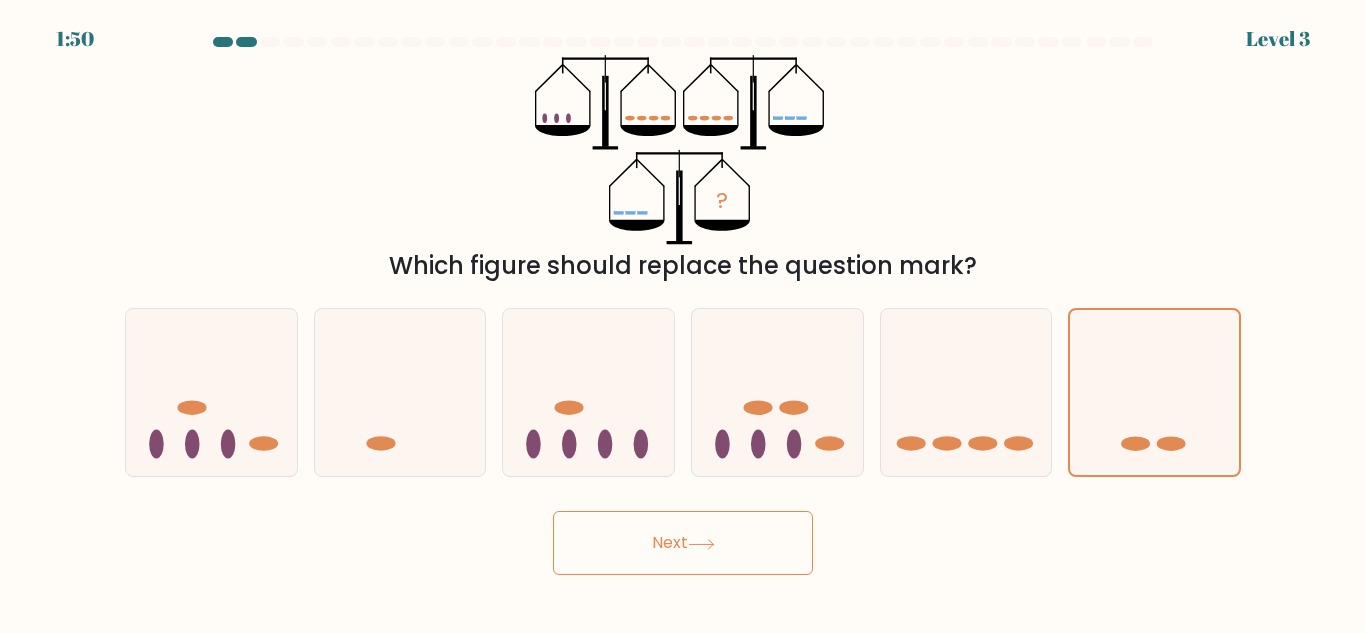 click at bounding box center (701, 544) 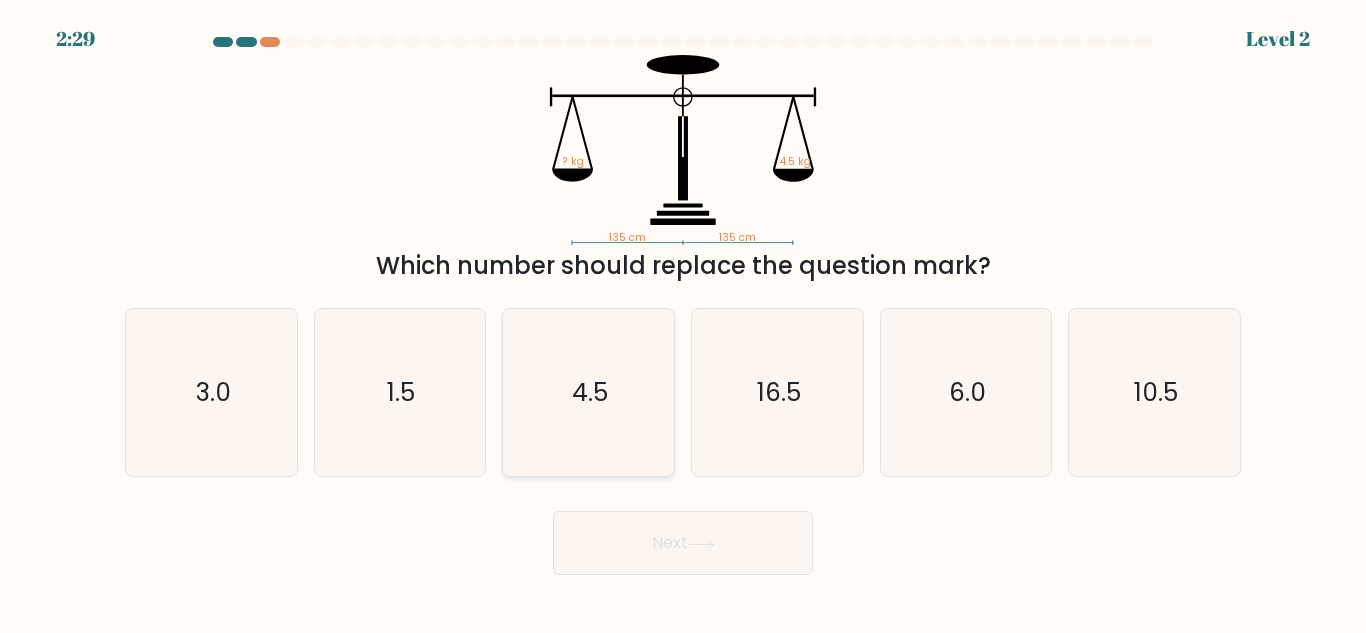 click on "4.5" at bounding box center [588, 392] 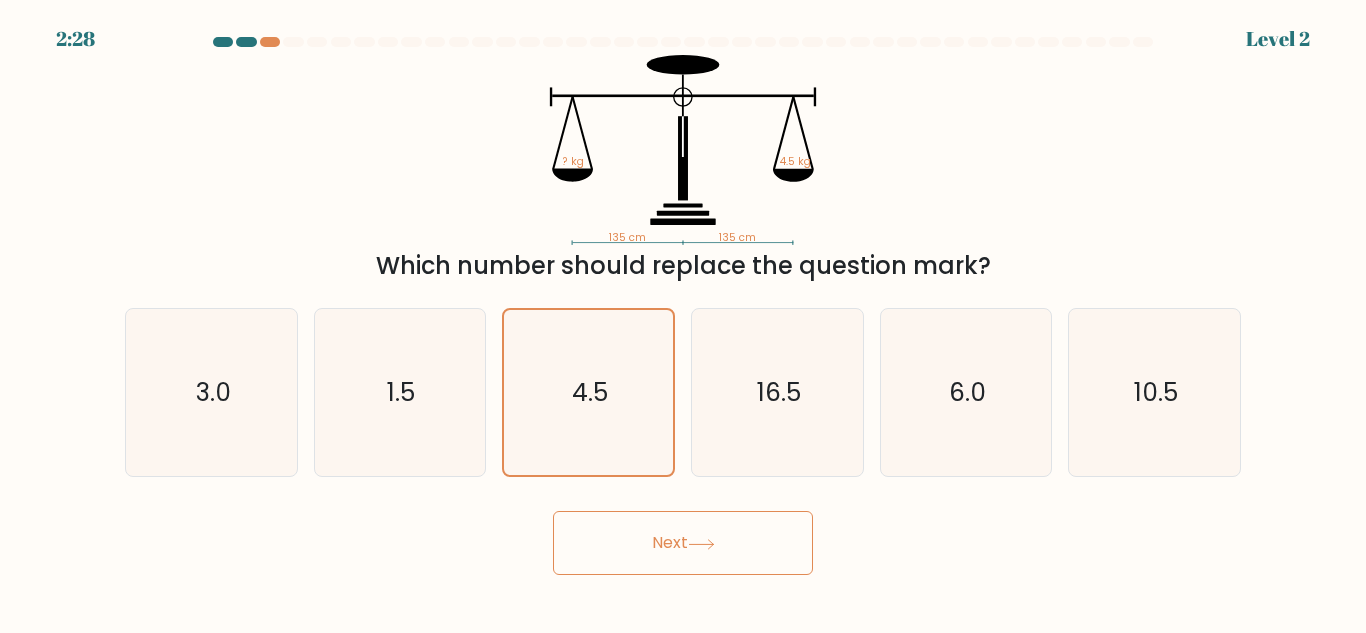 click on "Next" at bounding box center (683, 543) 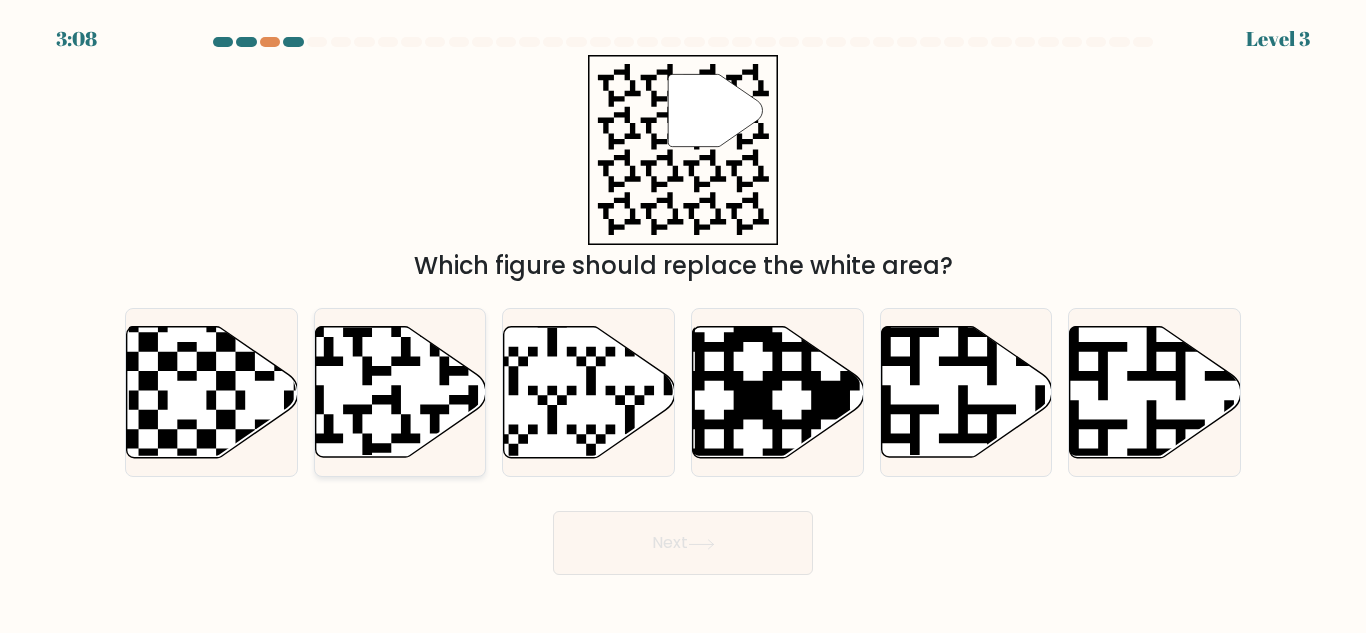 click at bounding box center (400, 392) 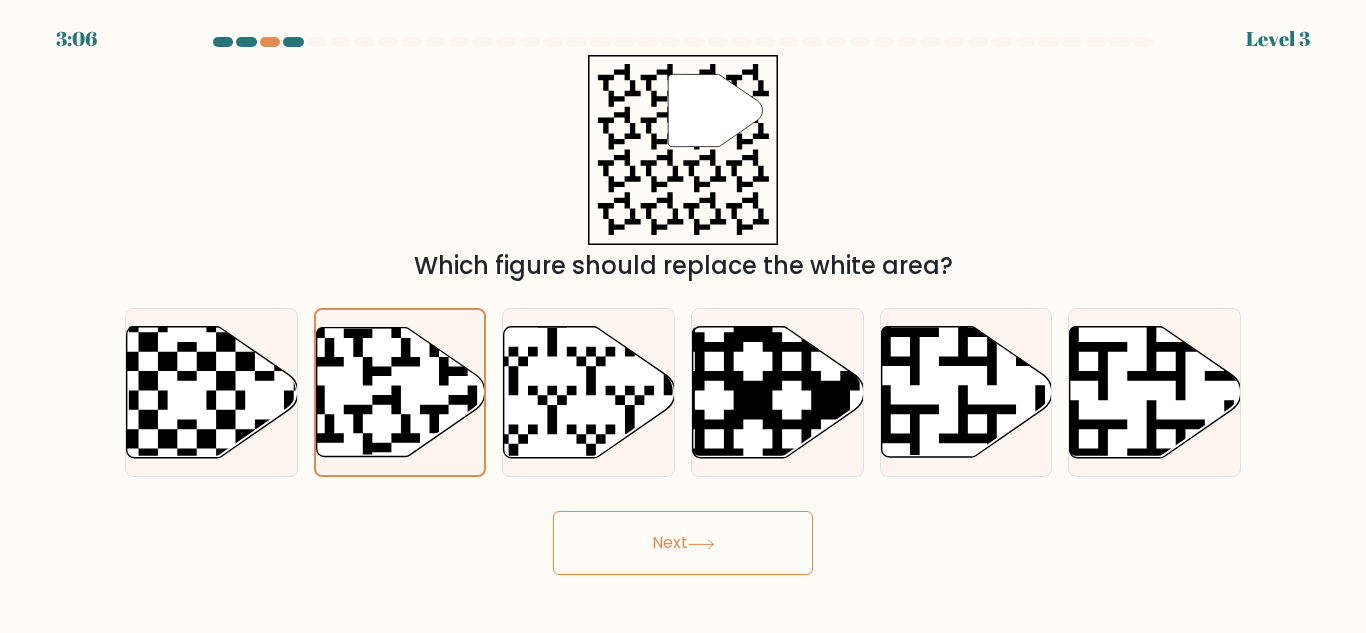 click on "Next" at bounding box center (683, 543) 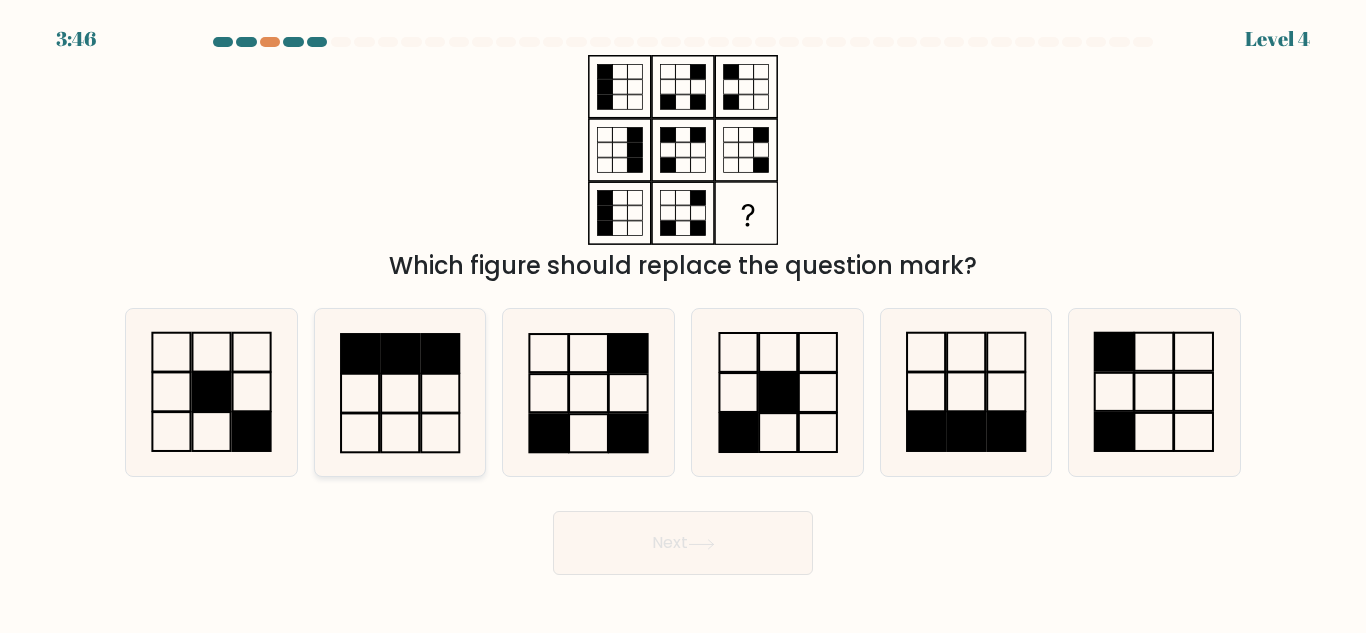 click at bounding box center (399, 392) 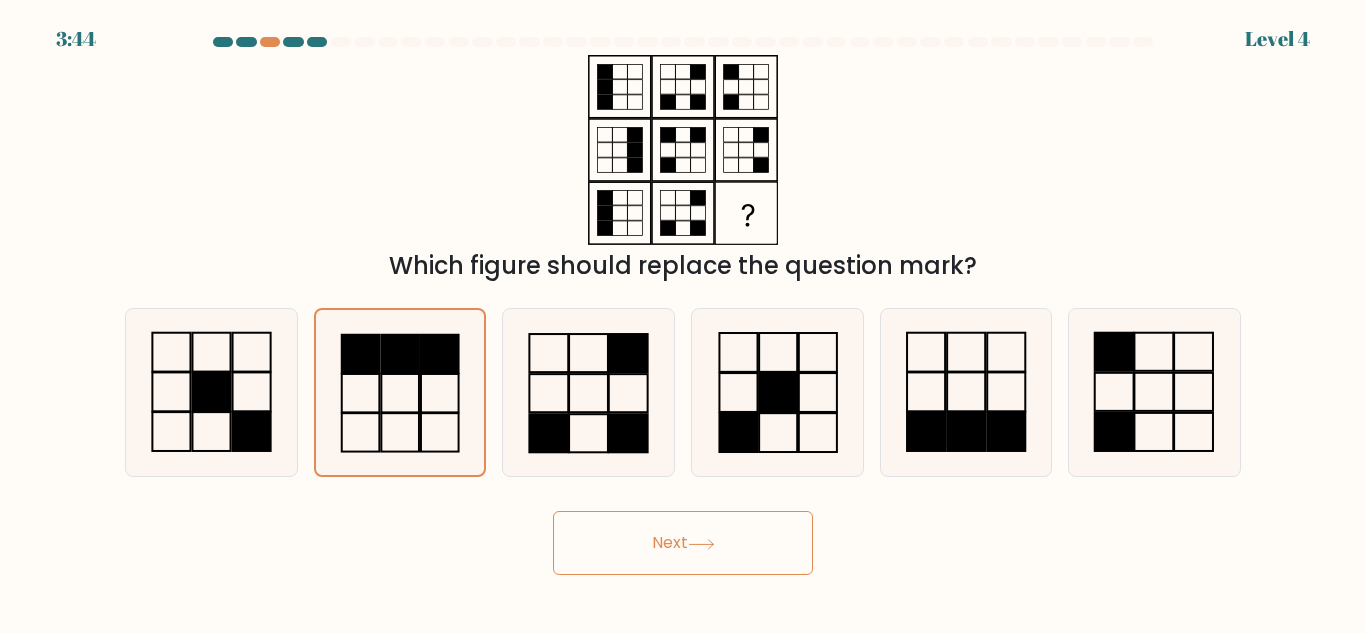 click on "Next" at bounding box center [683, 543] 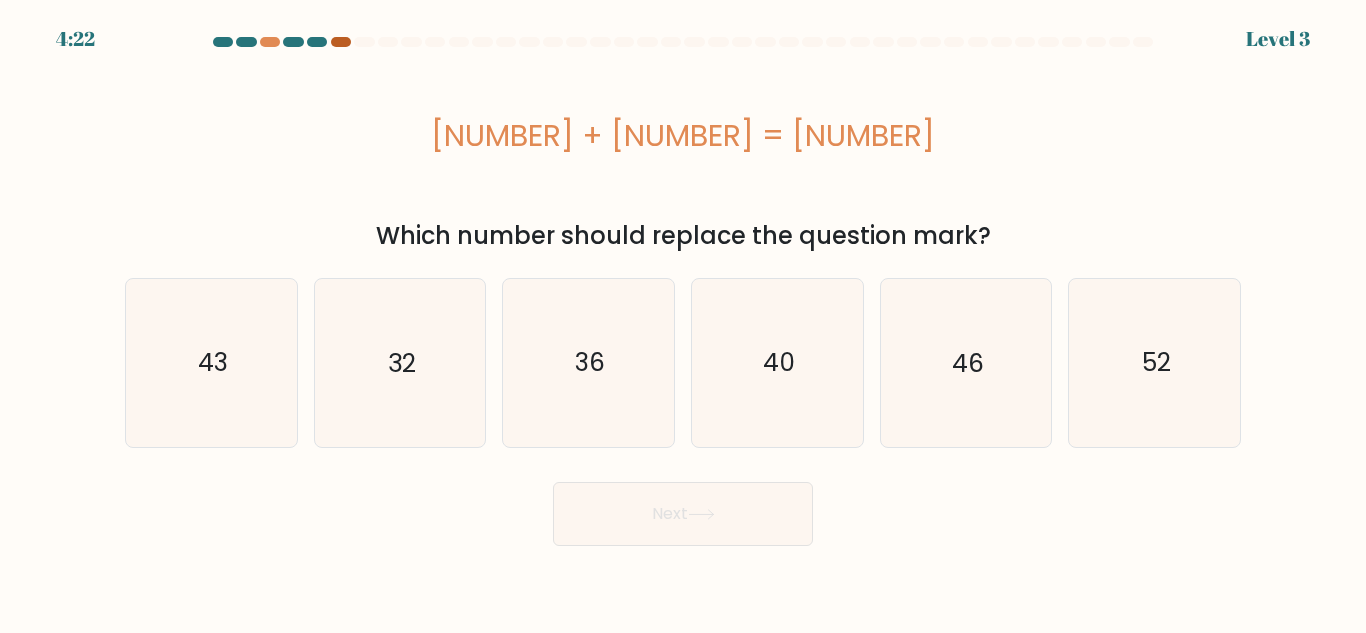 click at bounding box center [341, 42] 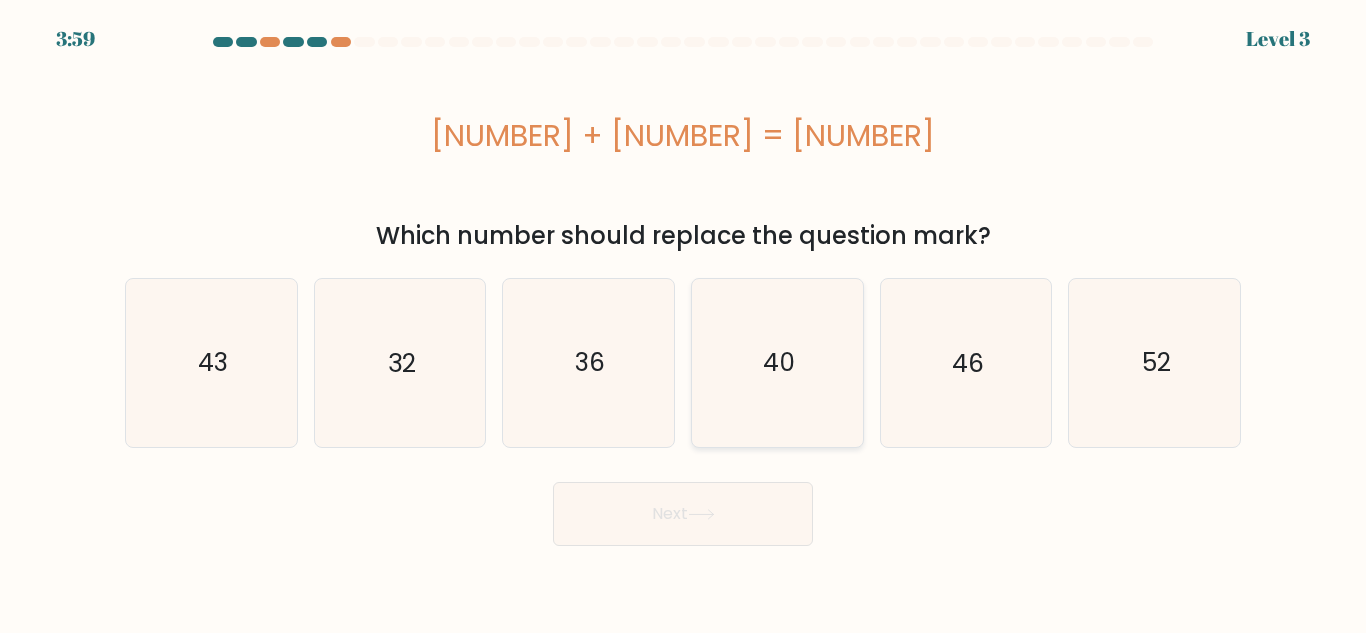 click on "40" at bounding box center [777, 362] 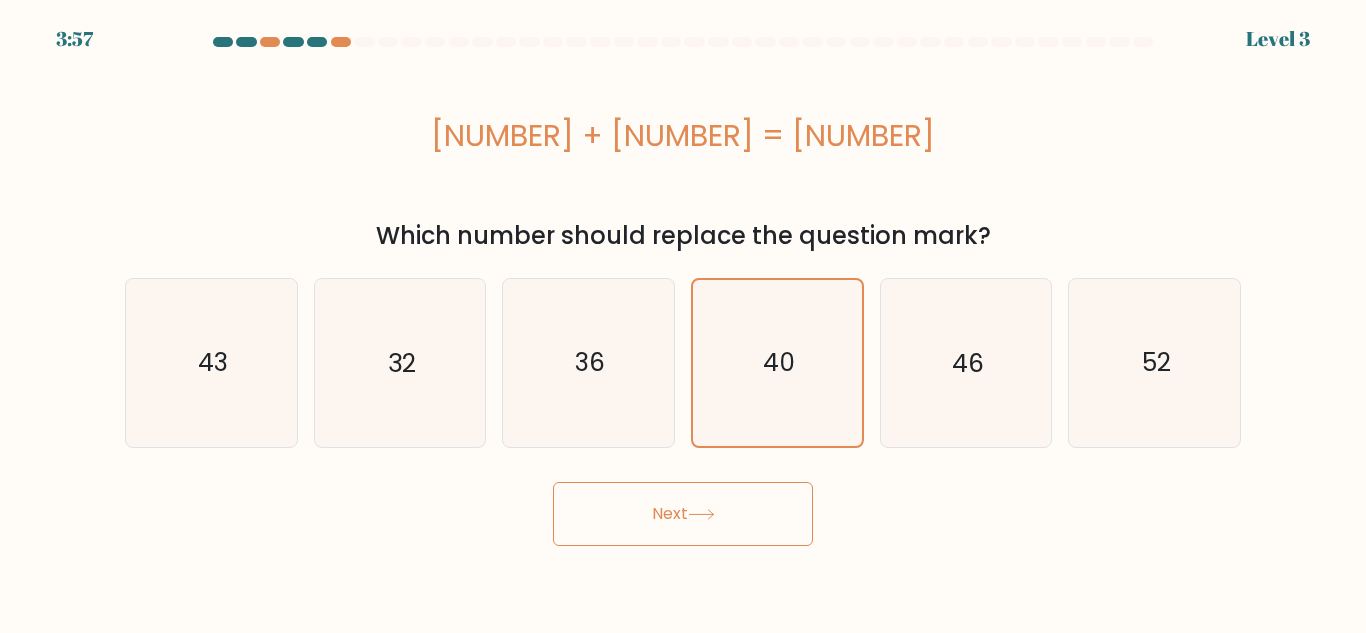 click on "Next" at bounding box center [683, 514] 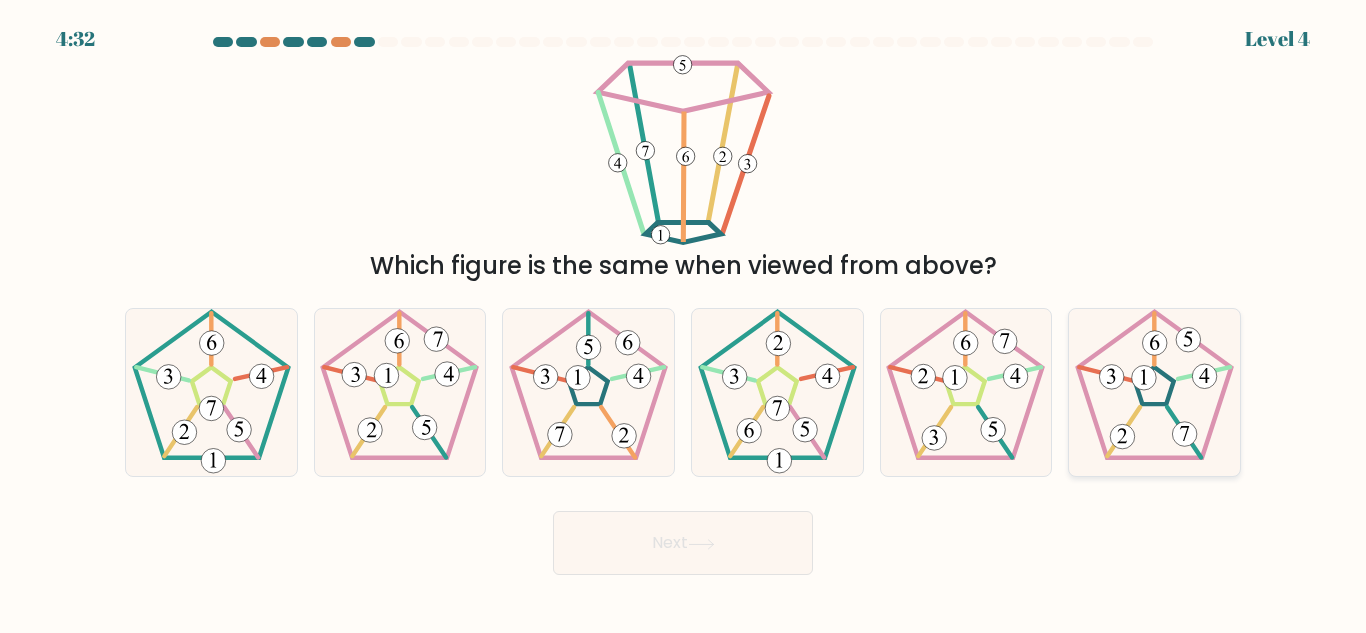 click at bounding box center [1205, 376] 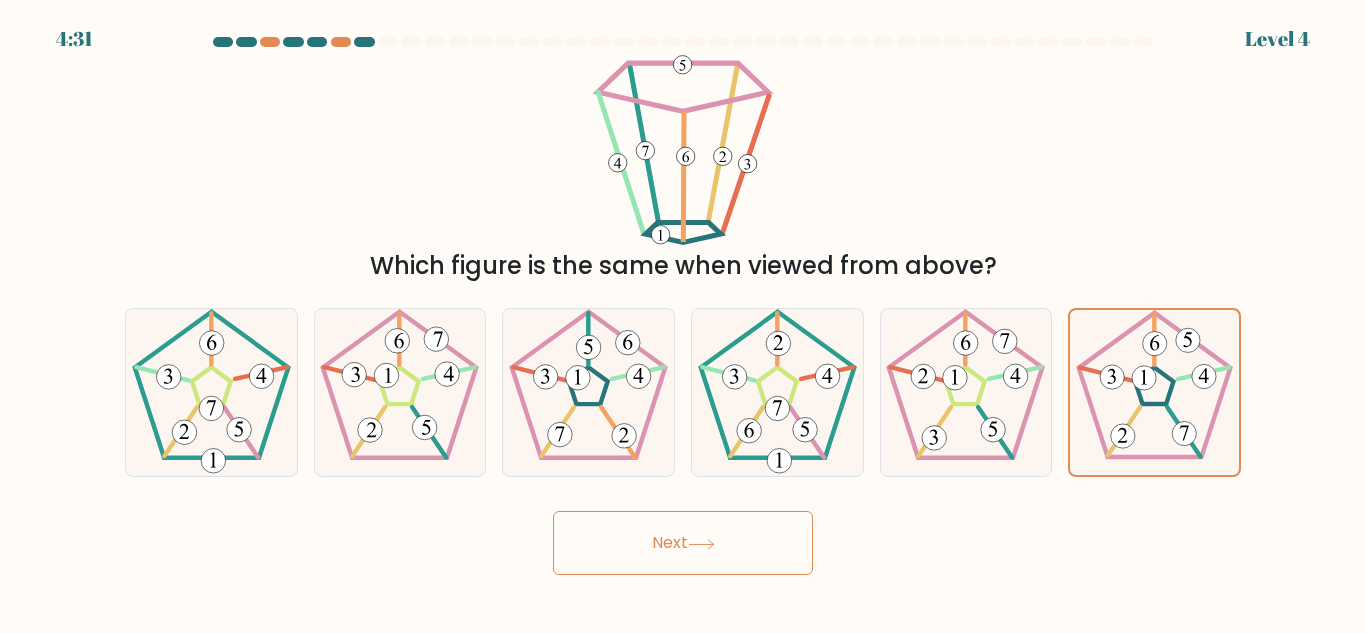 click on "Next" at bounding box center [683, 543] 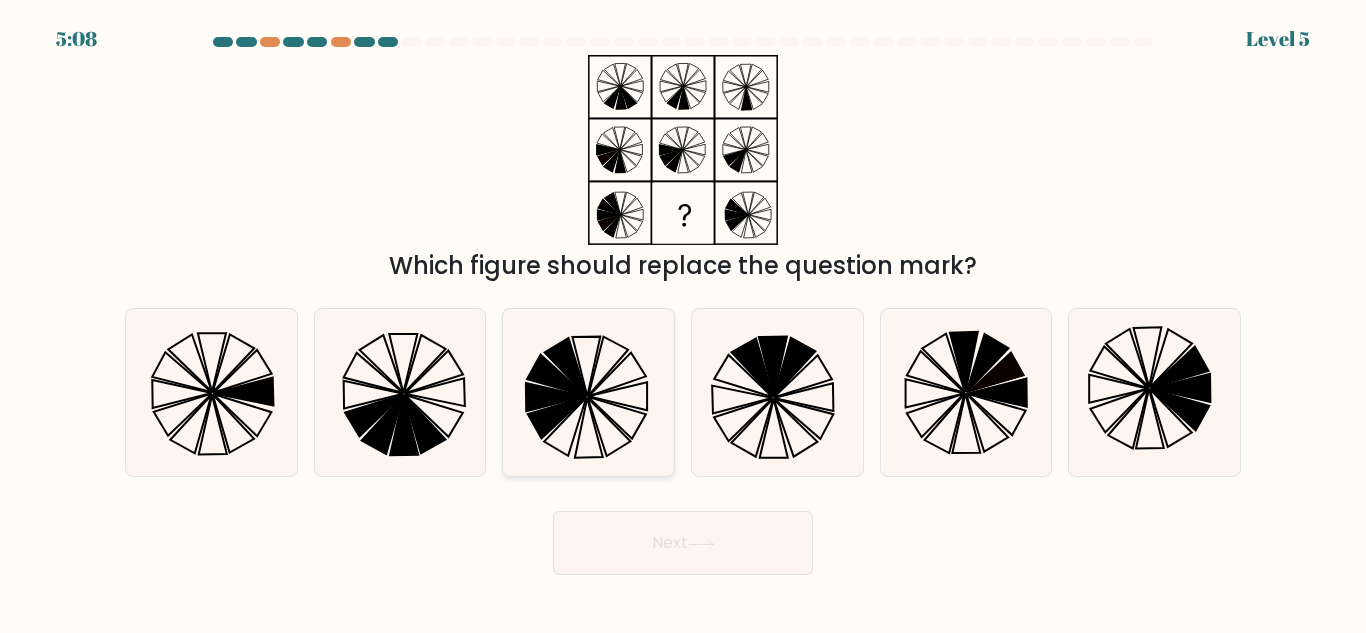 click at bounding box center (609, 427) 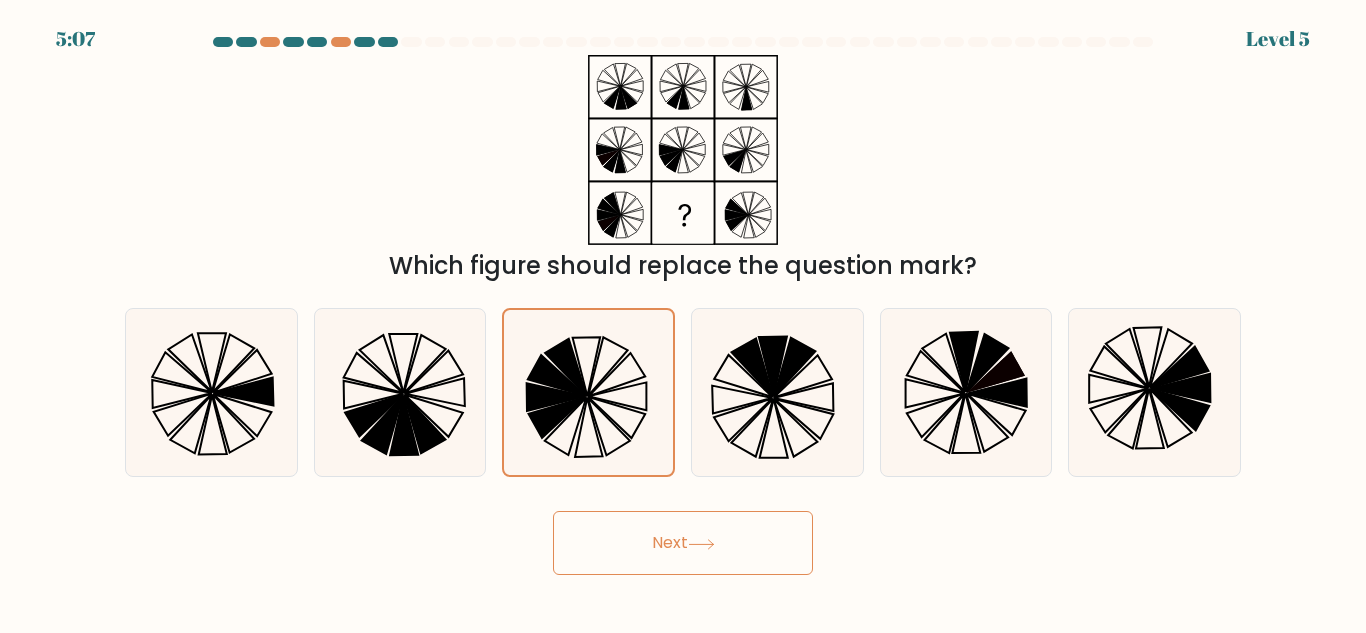 click on "Next" at bounding box center [683, 543] 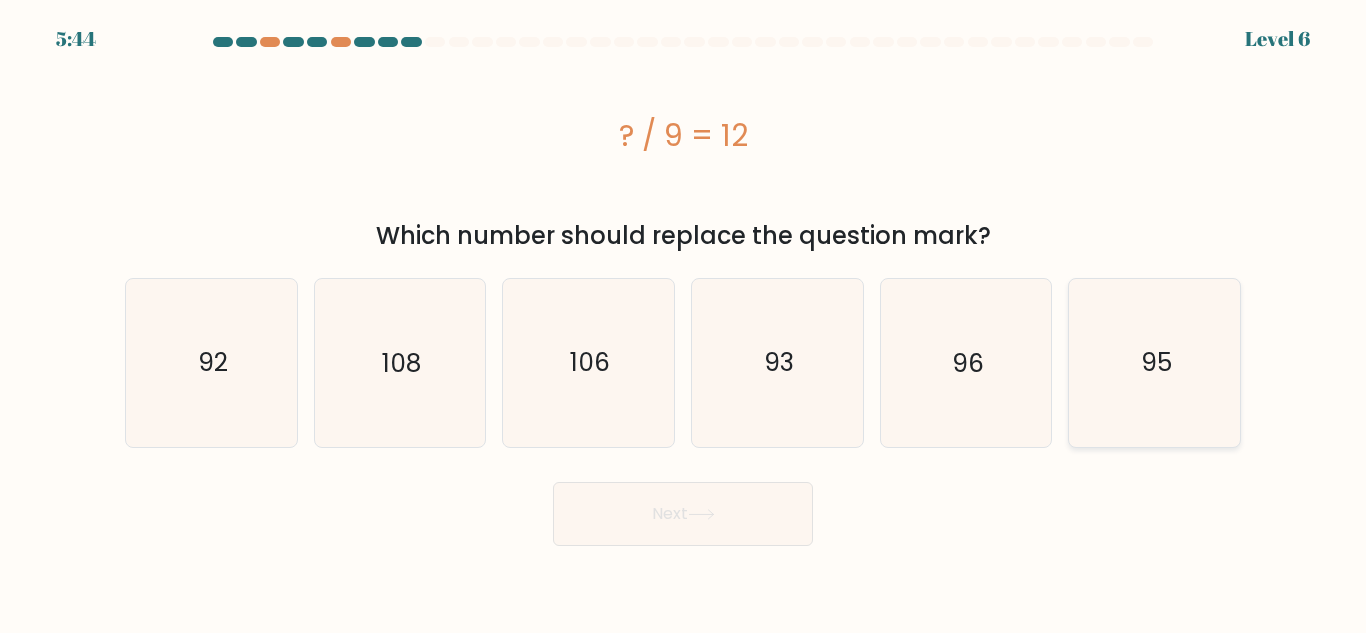 click on "95" at bounding box center [1154, 362] 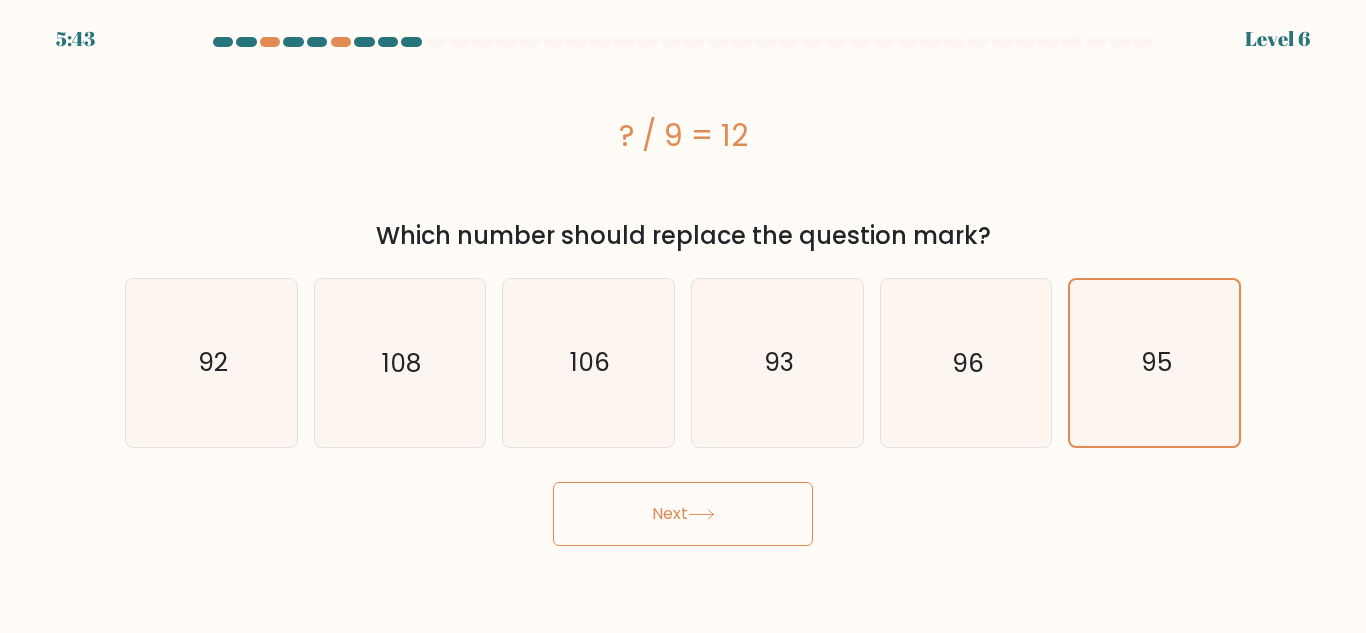 click on "Next" at bounding box center (683, 514) 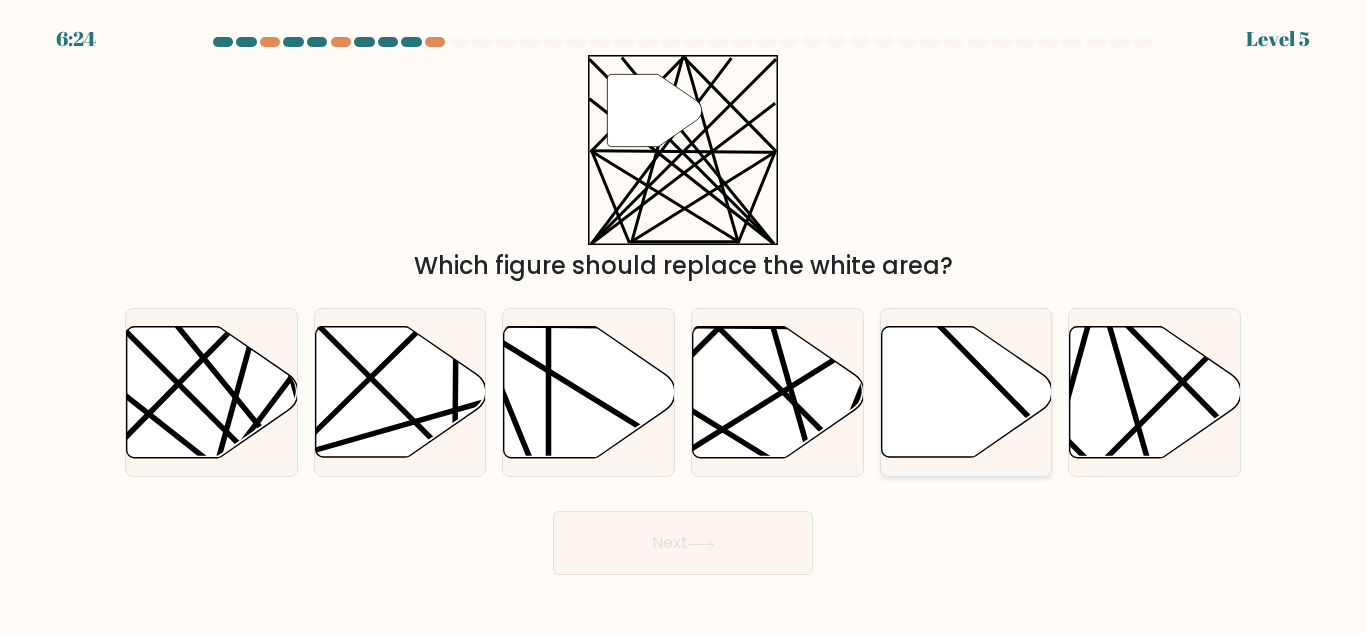 click at bounding box center (966, 392) 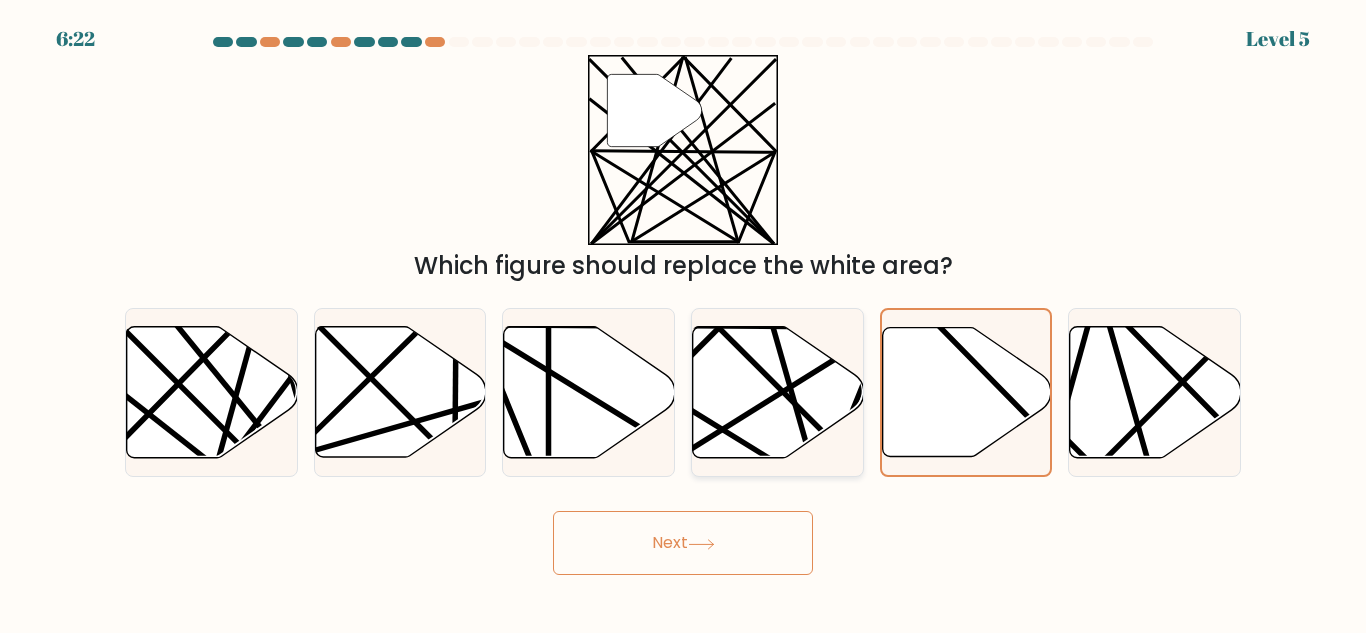 click at bounding box center [778, 392] 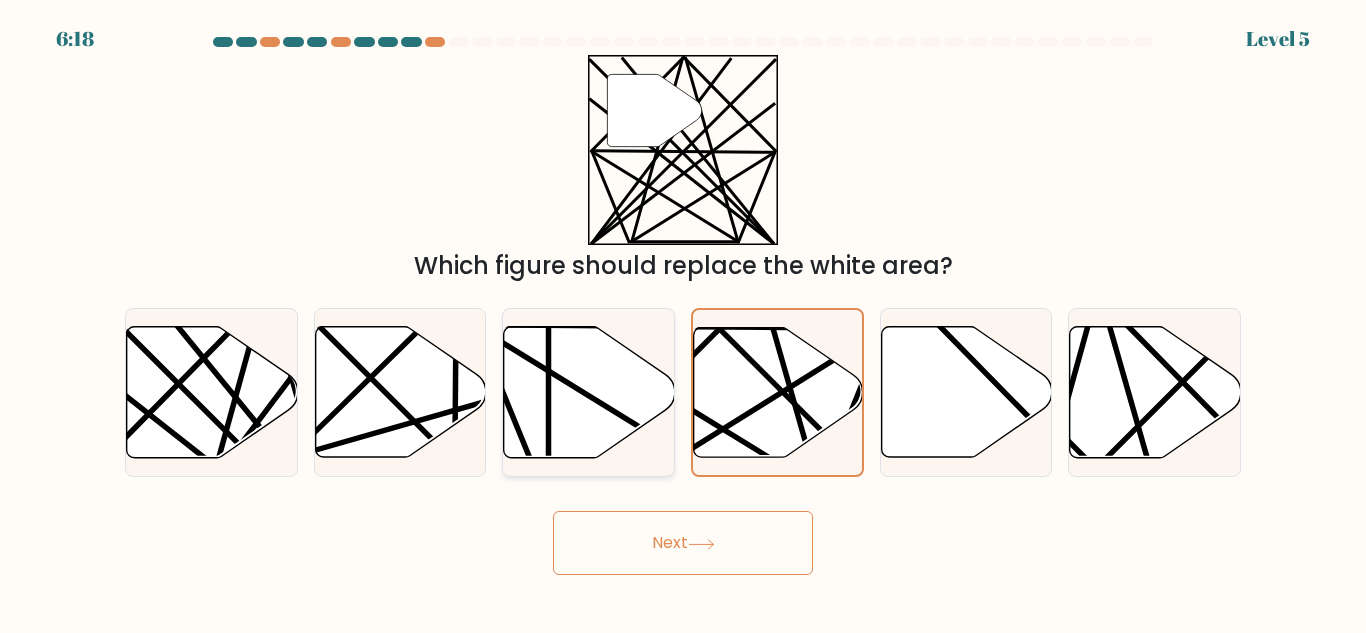 click at bounding box center [589, 392] 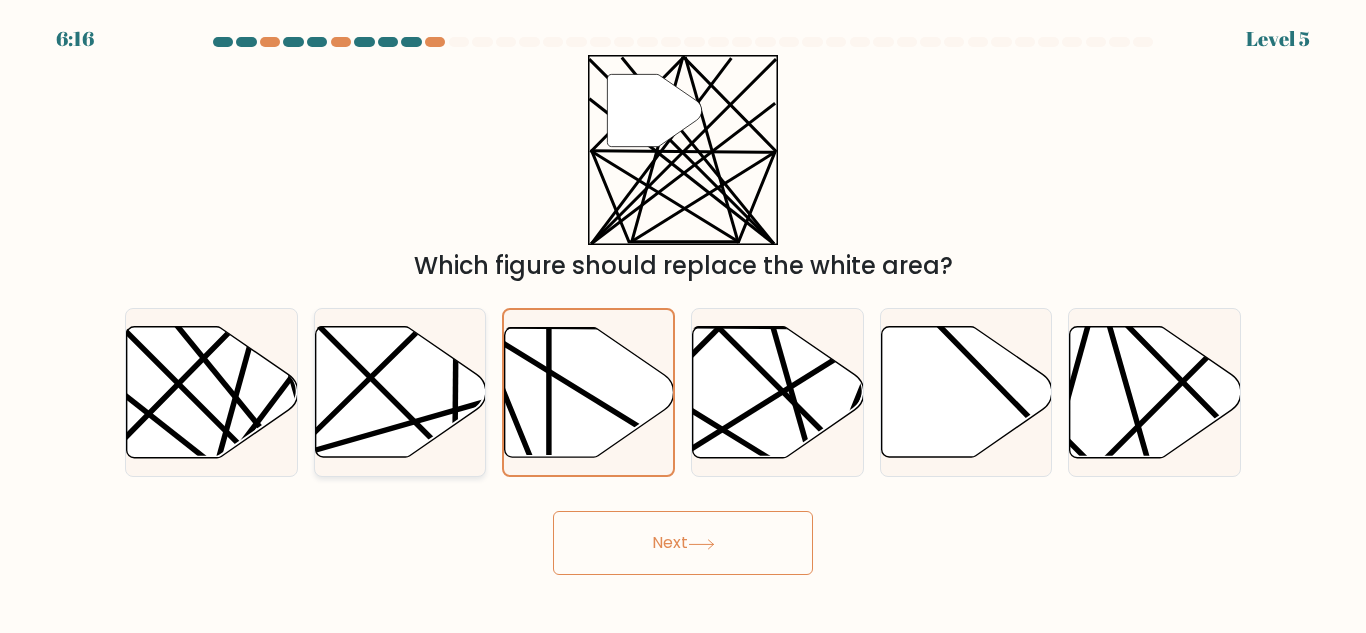 click at bounding box center [400, 392] 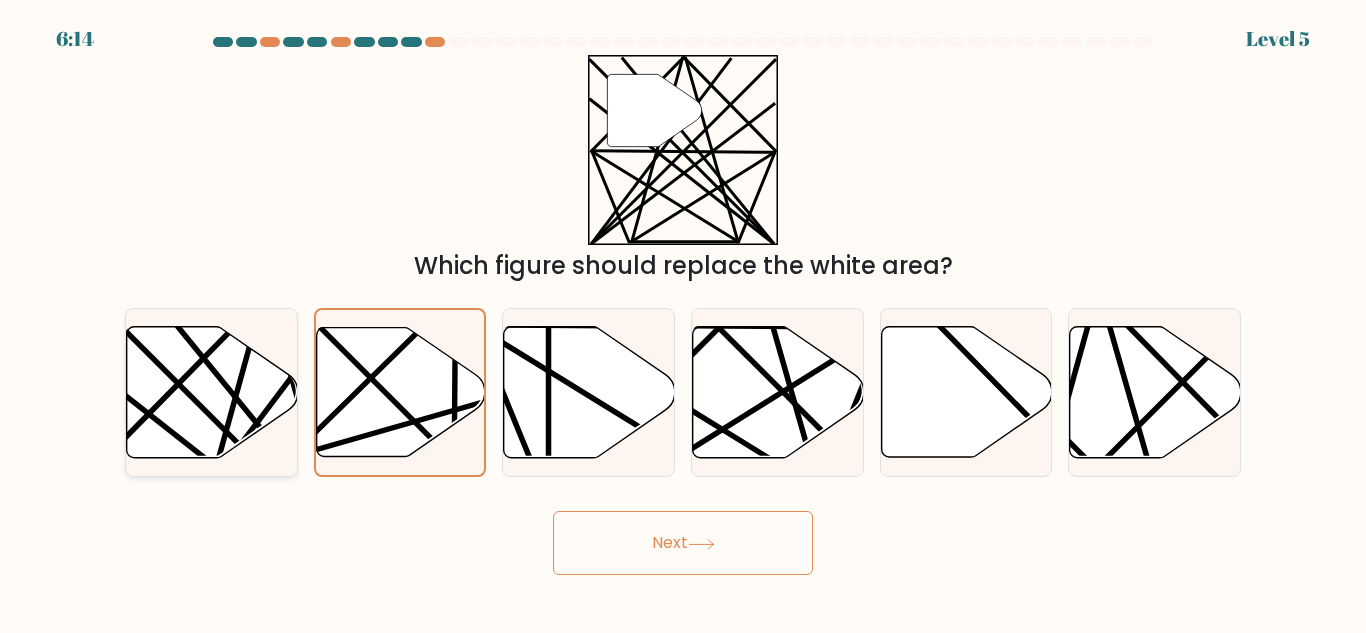 click at bounding box center (212, 392) 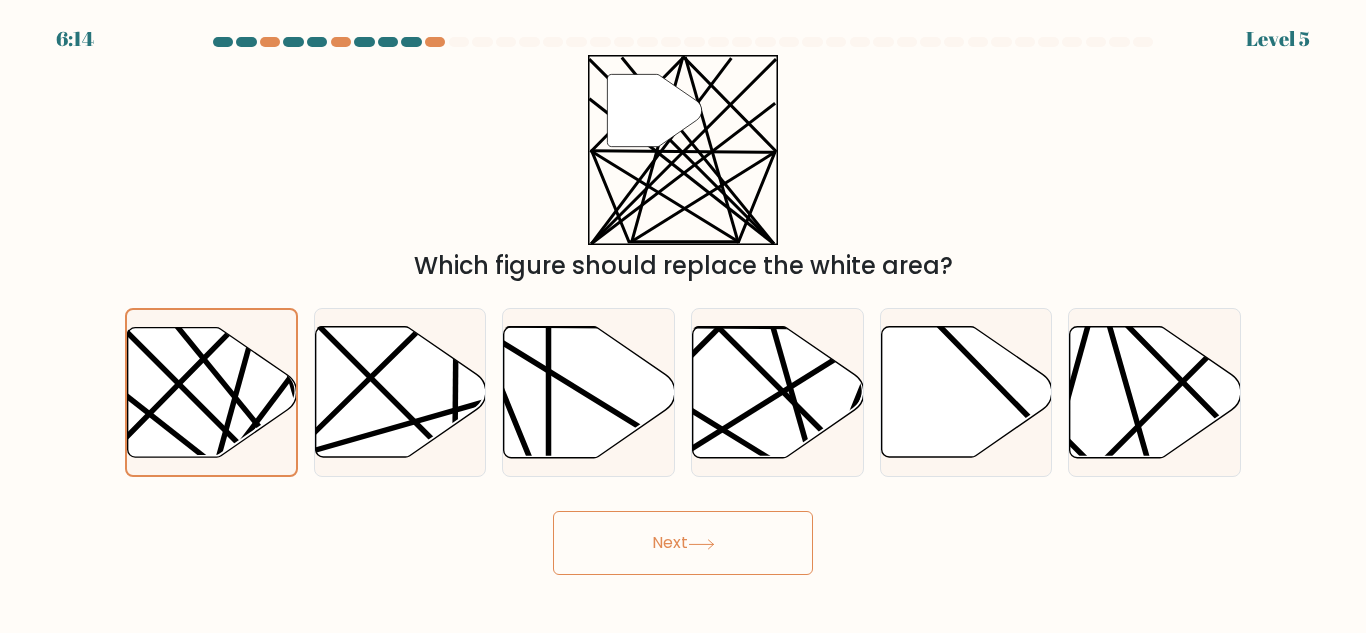 click on "Next" at bounding box center [683, 543] 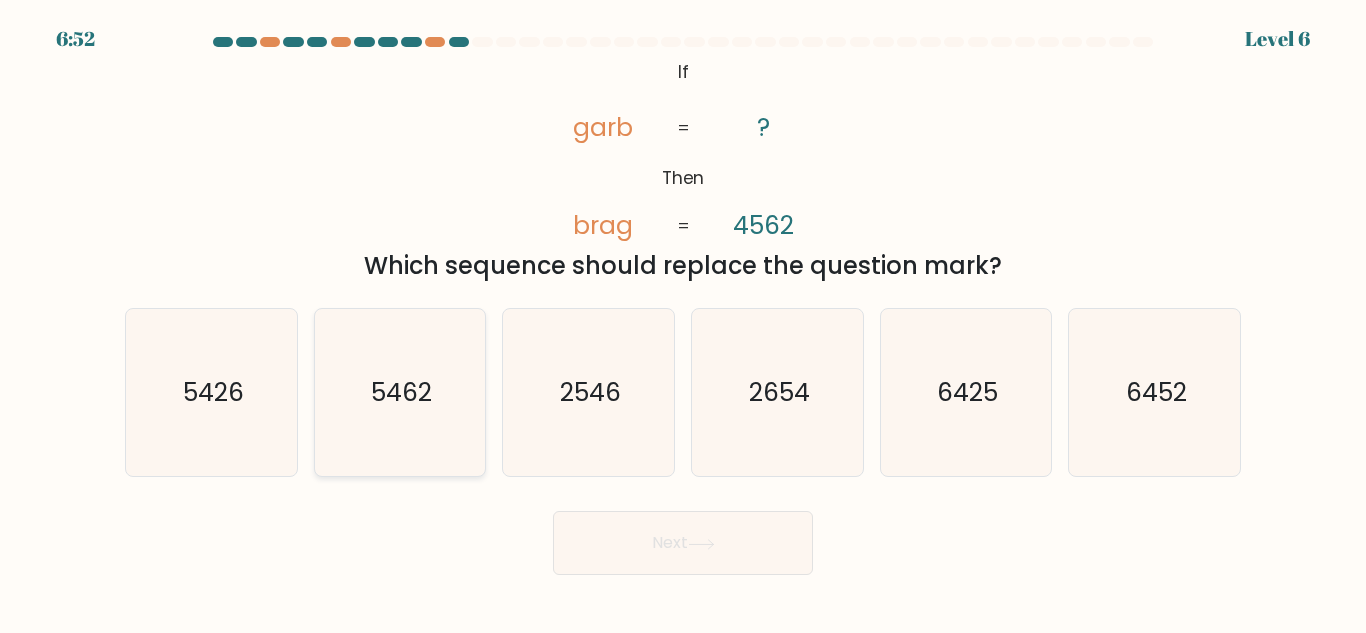 click on "5462" at bounding box center (401, 392) 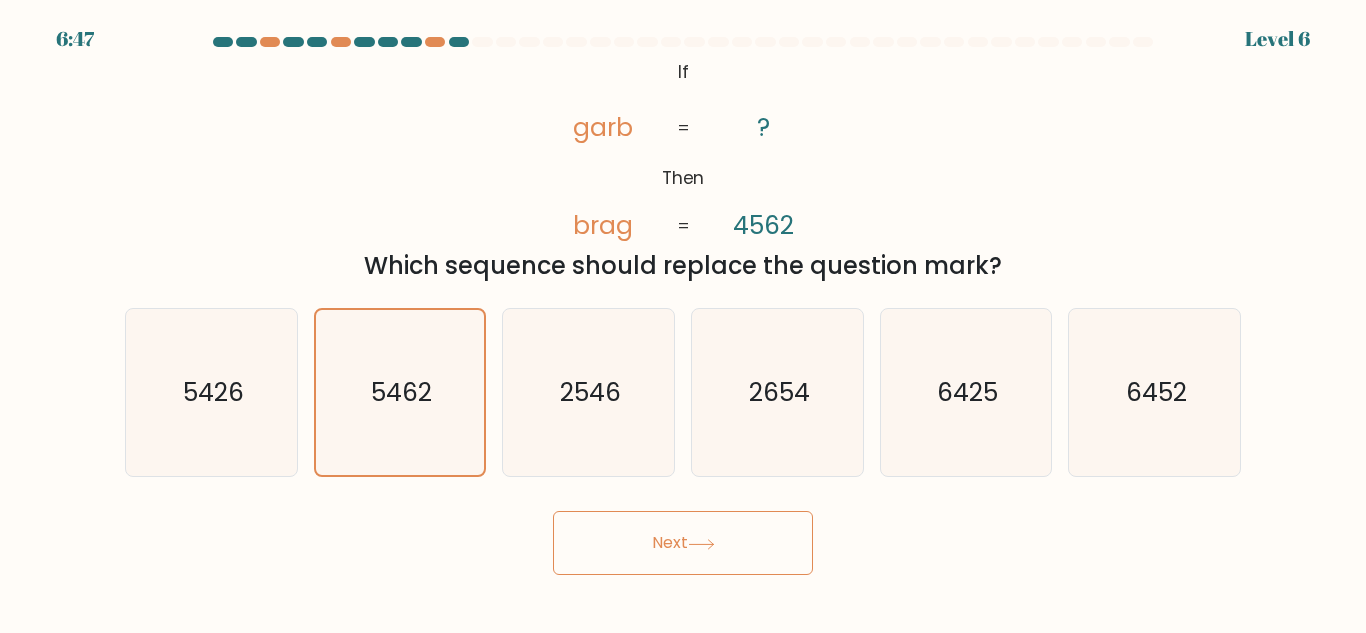 click on "Next" at bounding box center (683, 543) 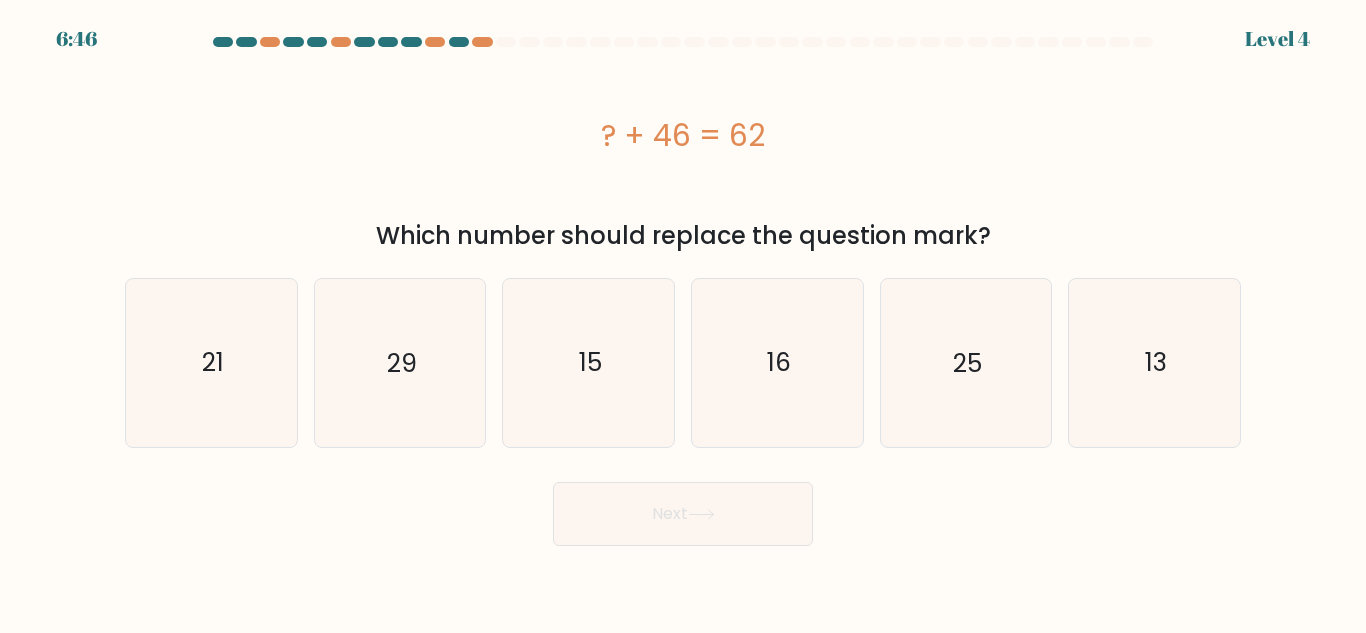 click on "Next" at bounding box center [683, 514] 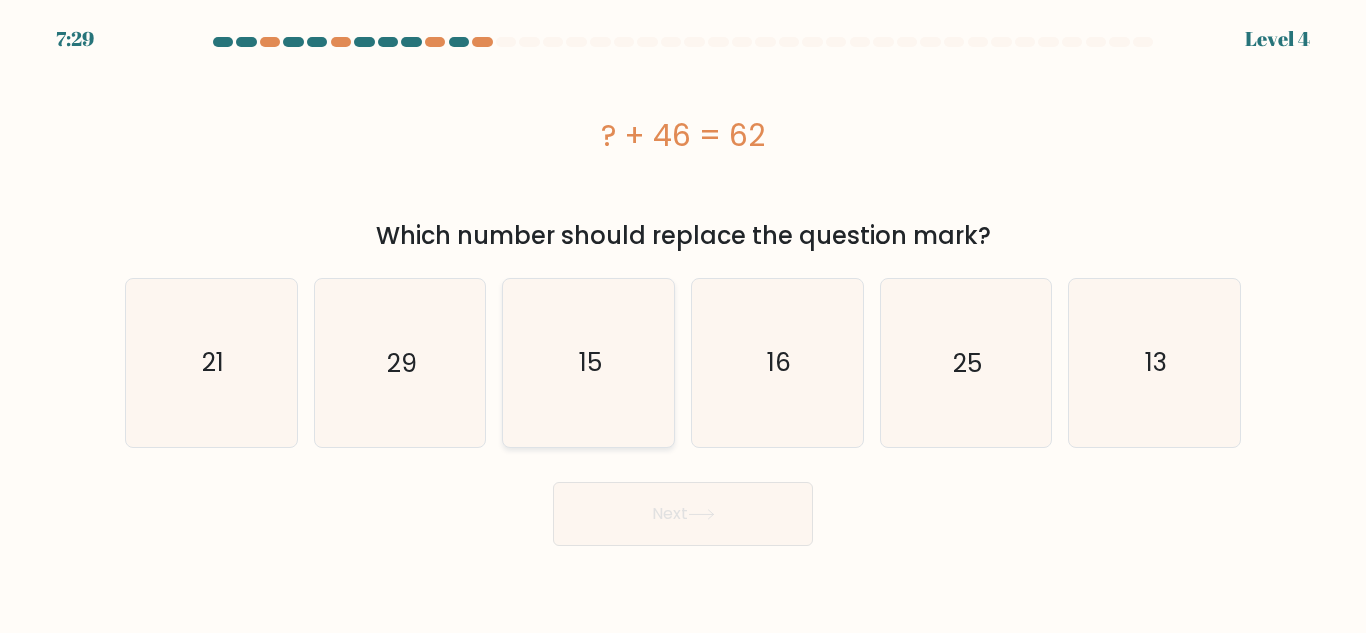 click on "15" at bounding box center [588, 362] 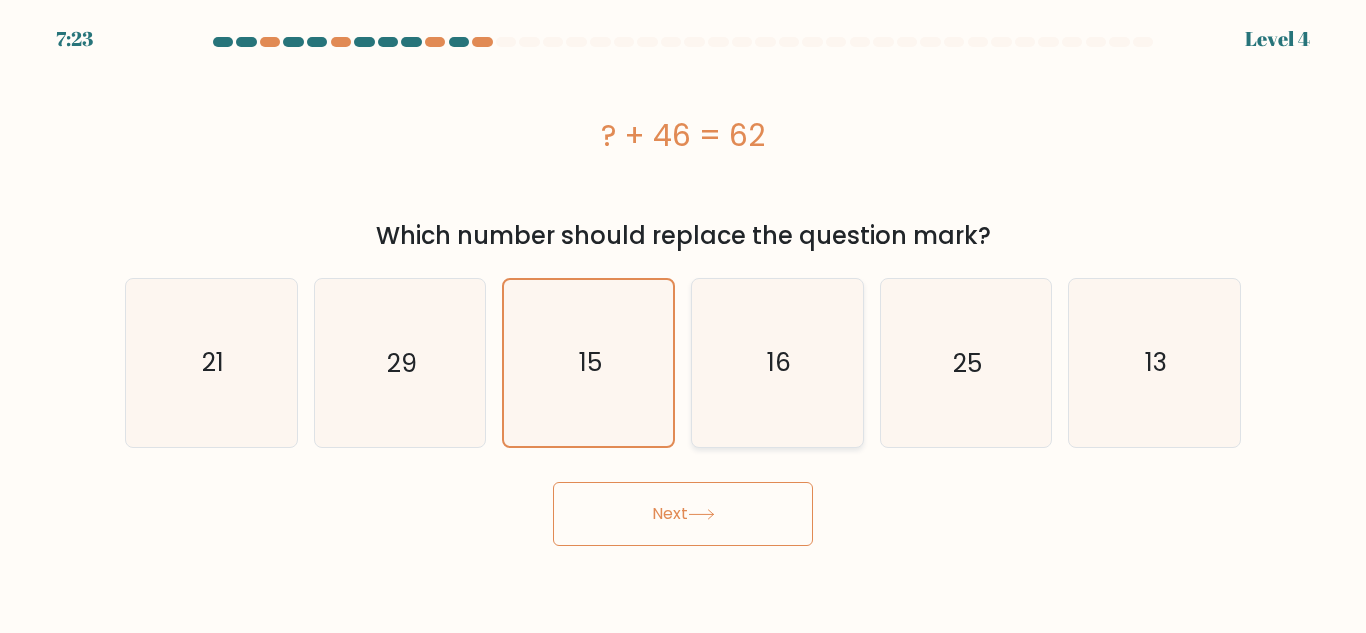 click on "16" at bounding box center [777, 362] 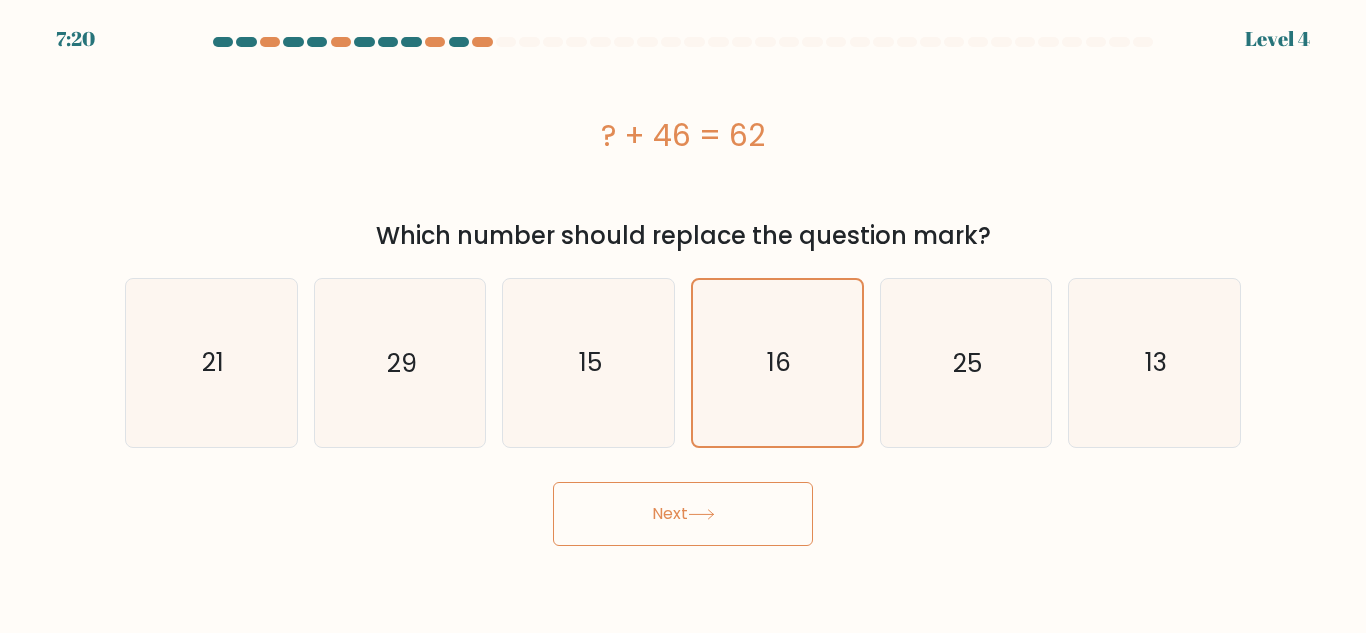 click on "Next" at bounding box center [683, 514] 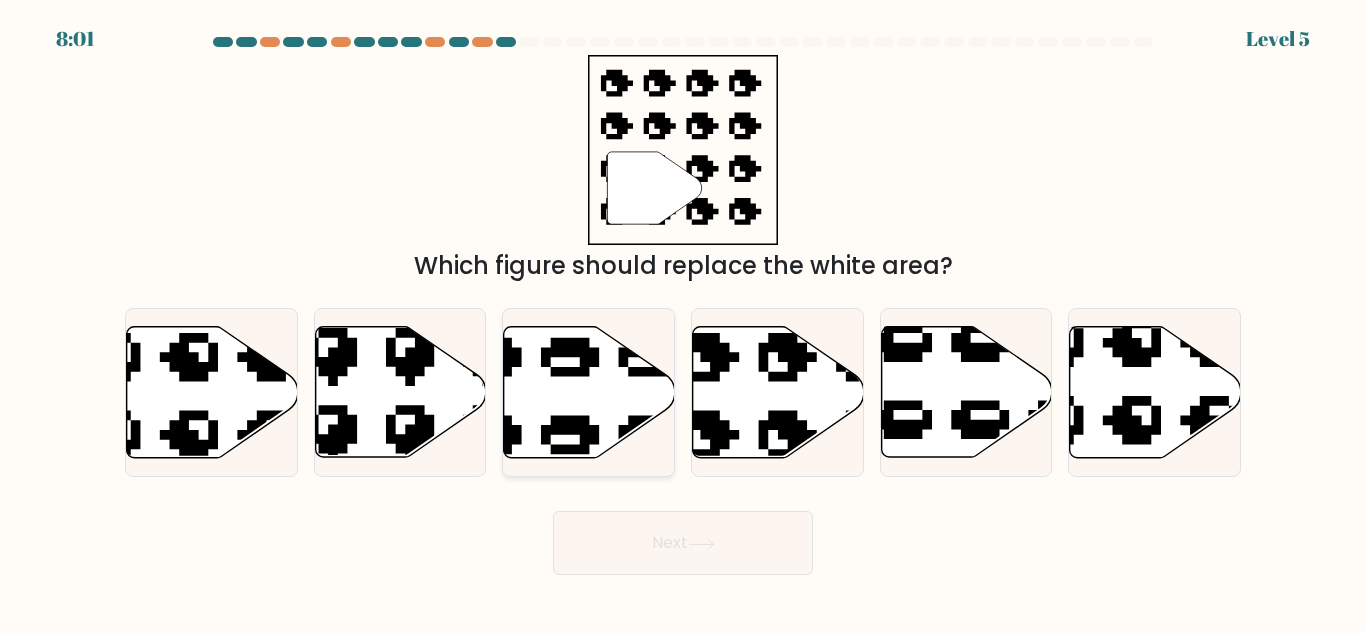 click at bounding box center [531, 318] 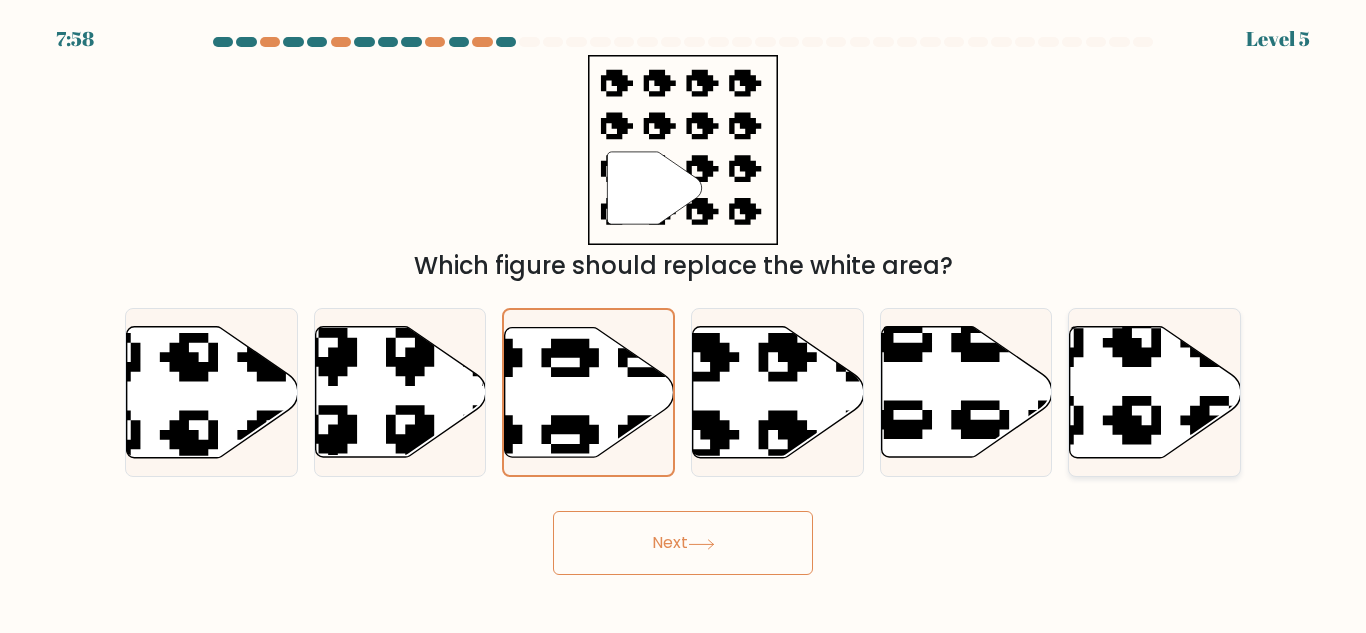 click at bounding box center [1155, 392] 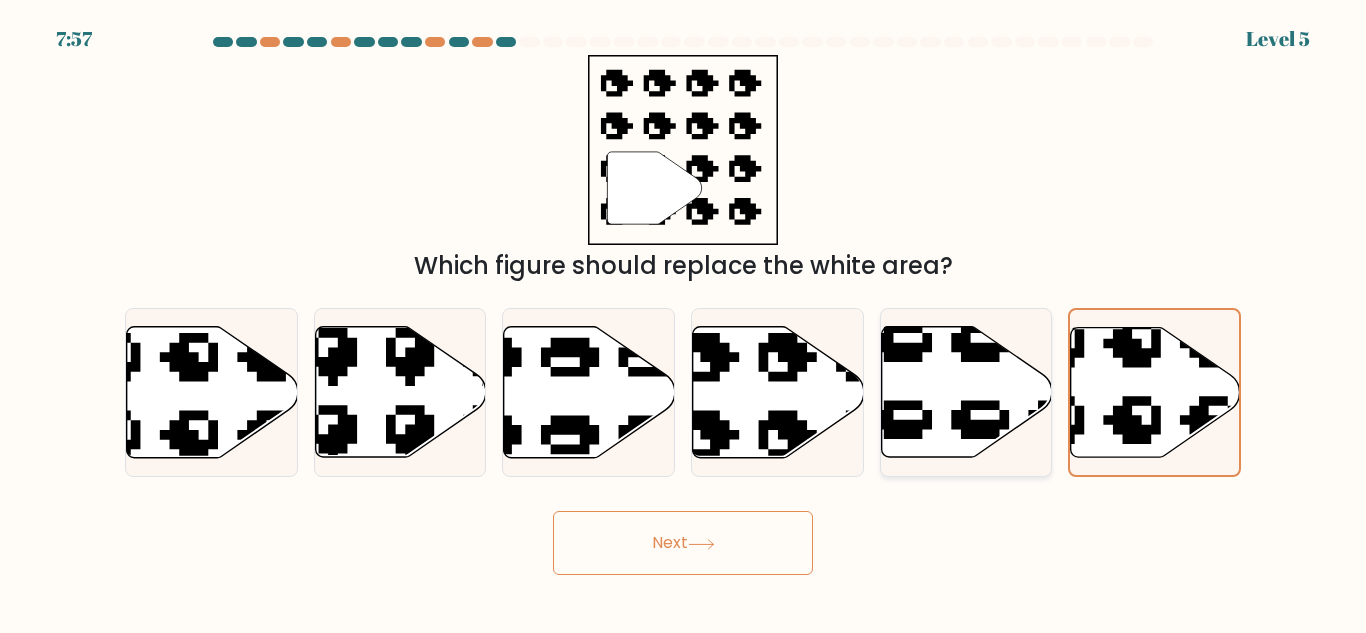 click at bounding box center [966, 392] 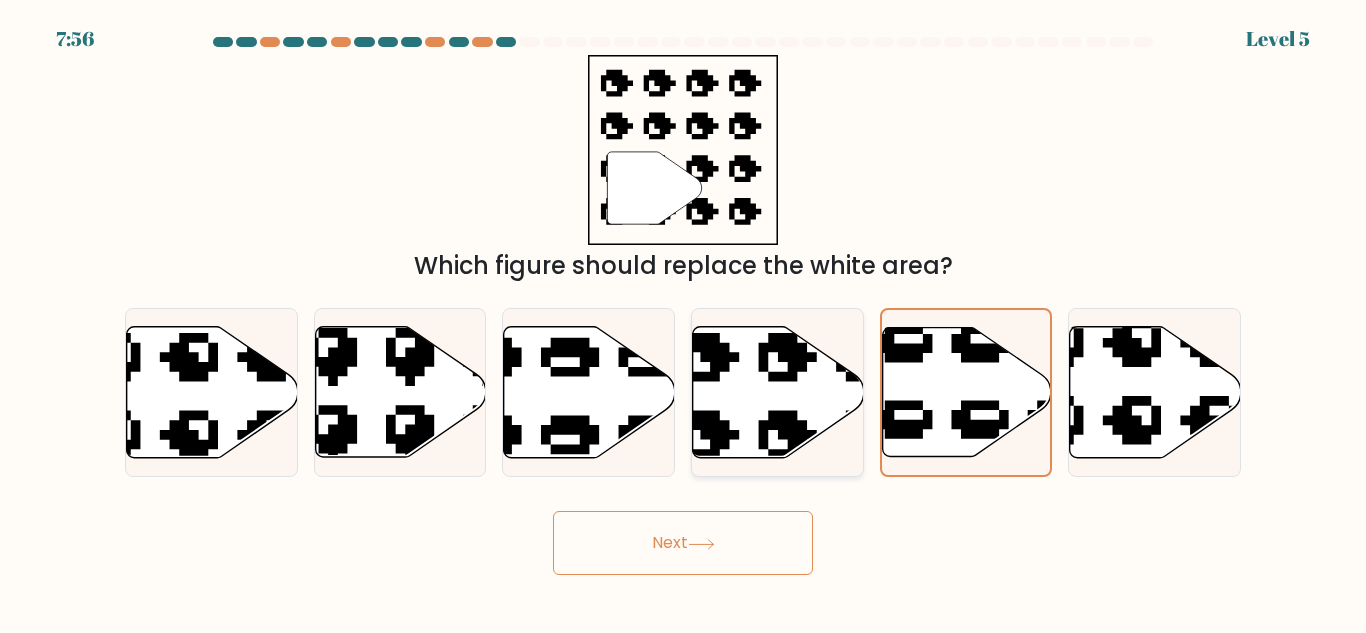 click at bounding box center [826, 318] 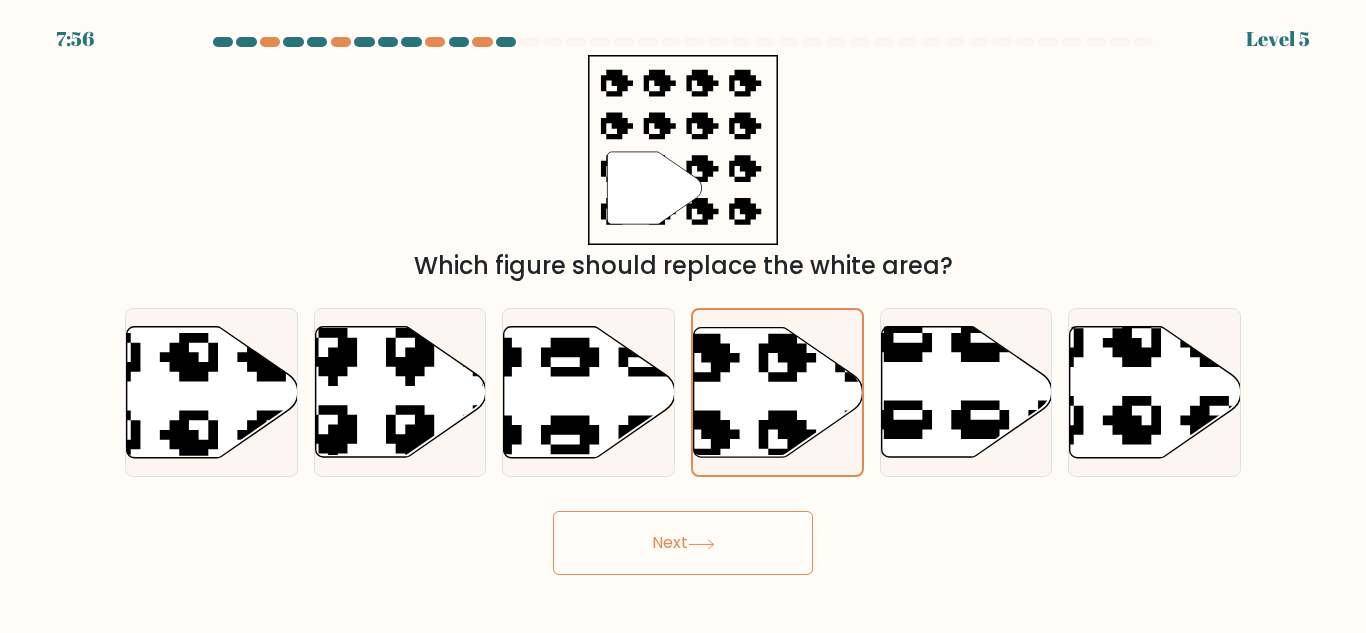 click on "Next" at bounding box center [683, 538] 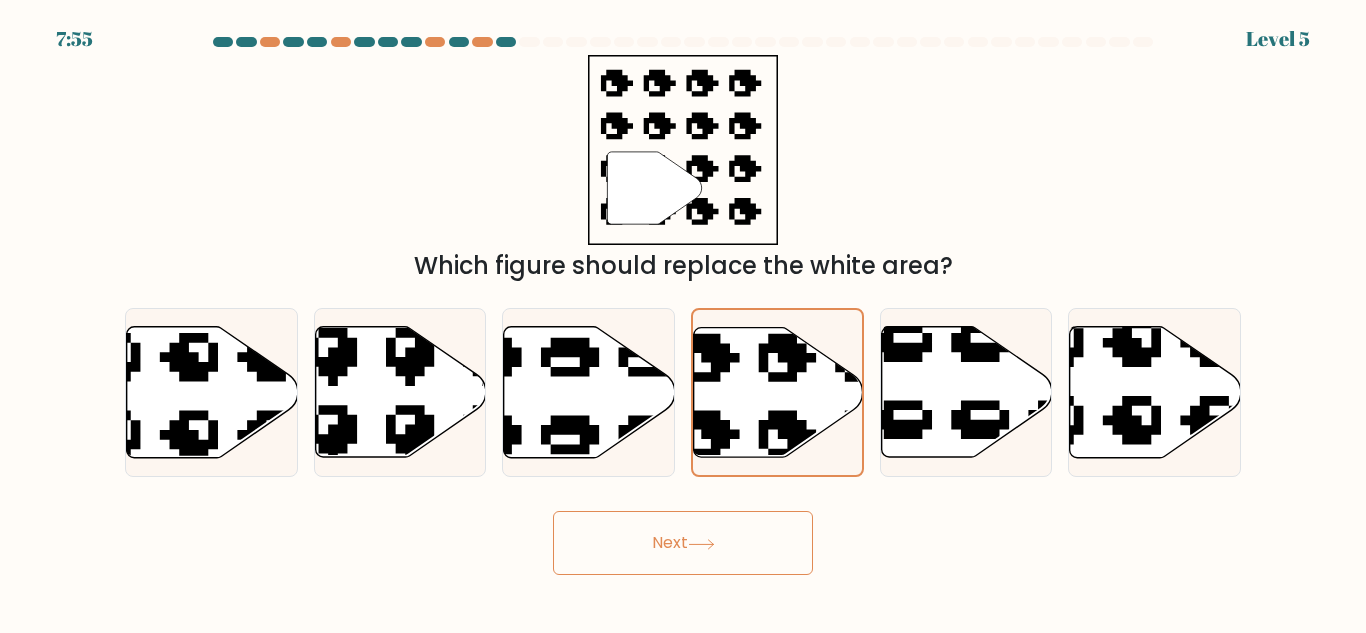click on "Next" at bounding box center (683, 543) 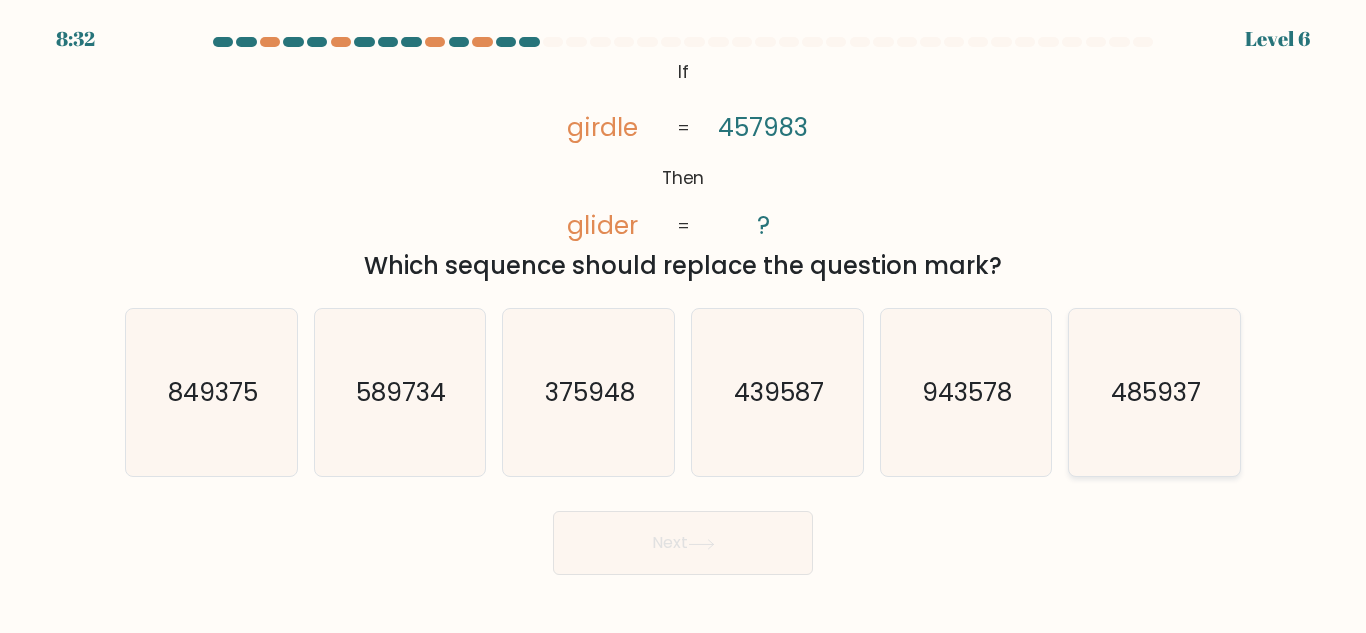 click on "485937" at bounding box center (1154, 392) 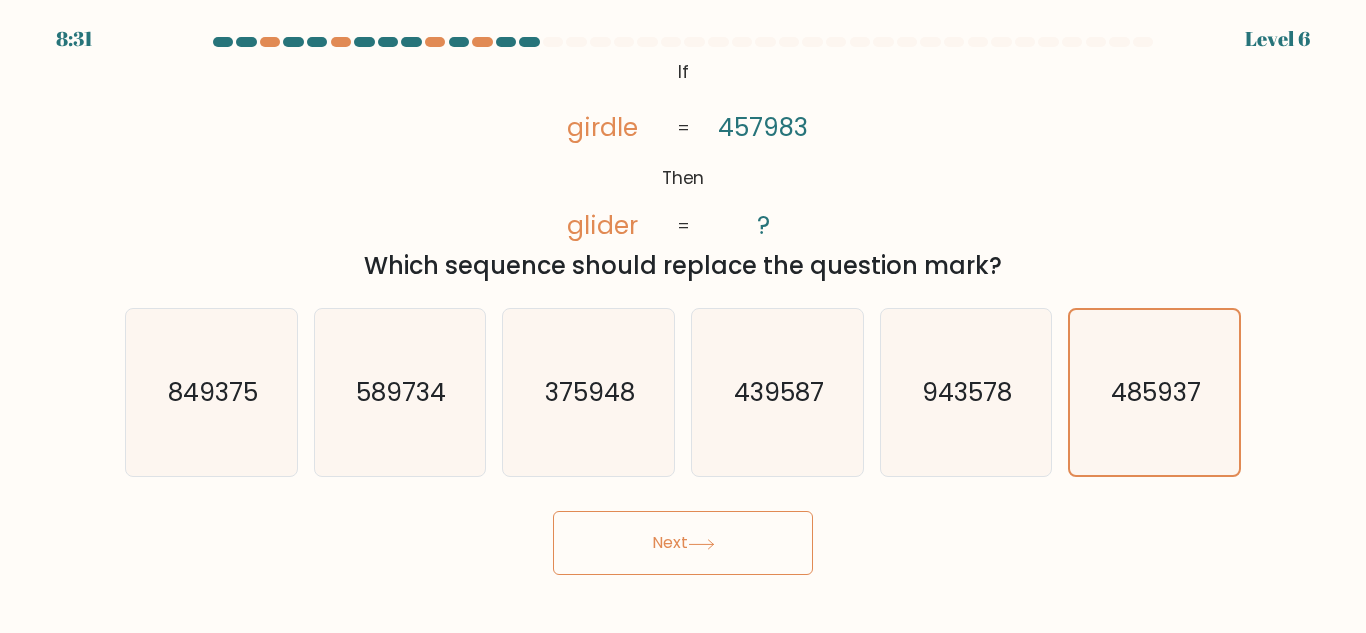 click on "Next" at bounding box center [683, 543] 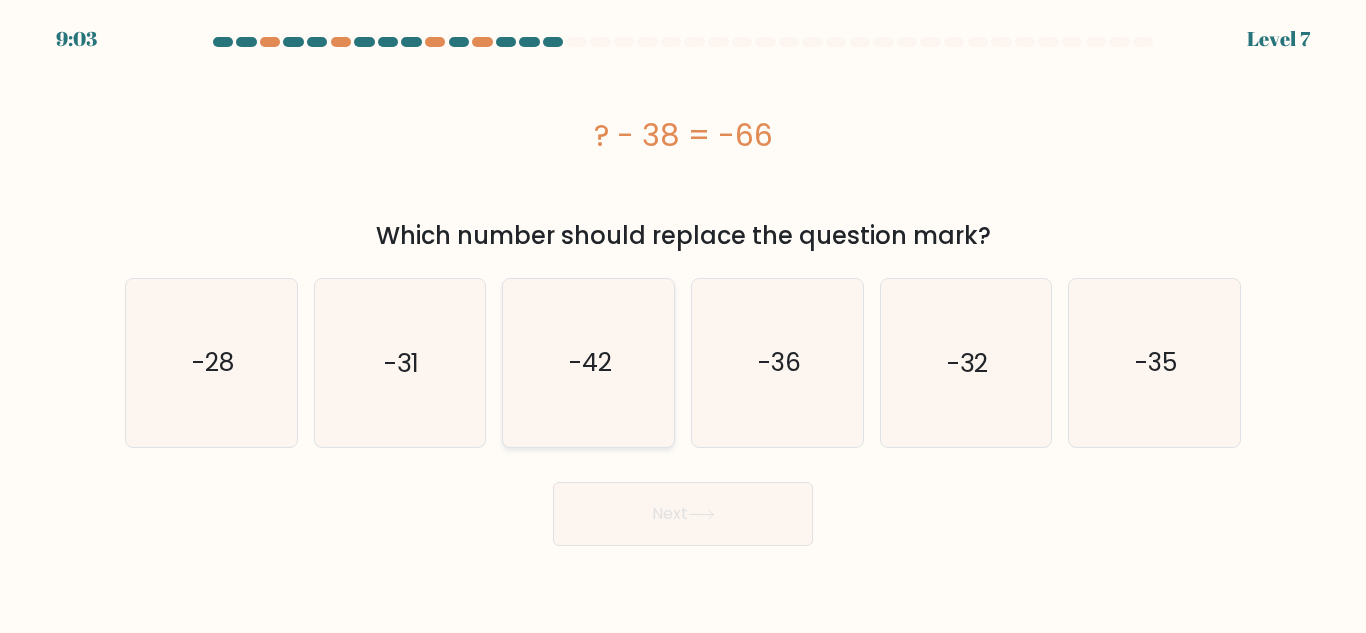 click on "-42" at bounding box center (588, 362) 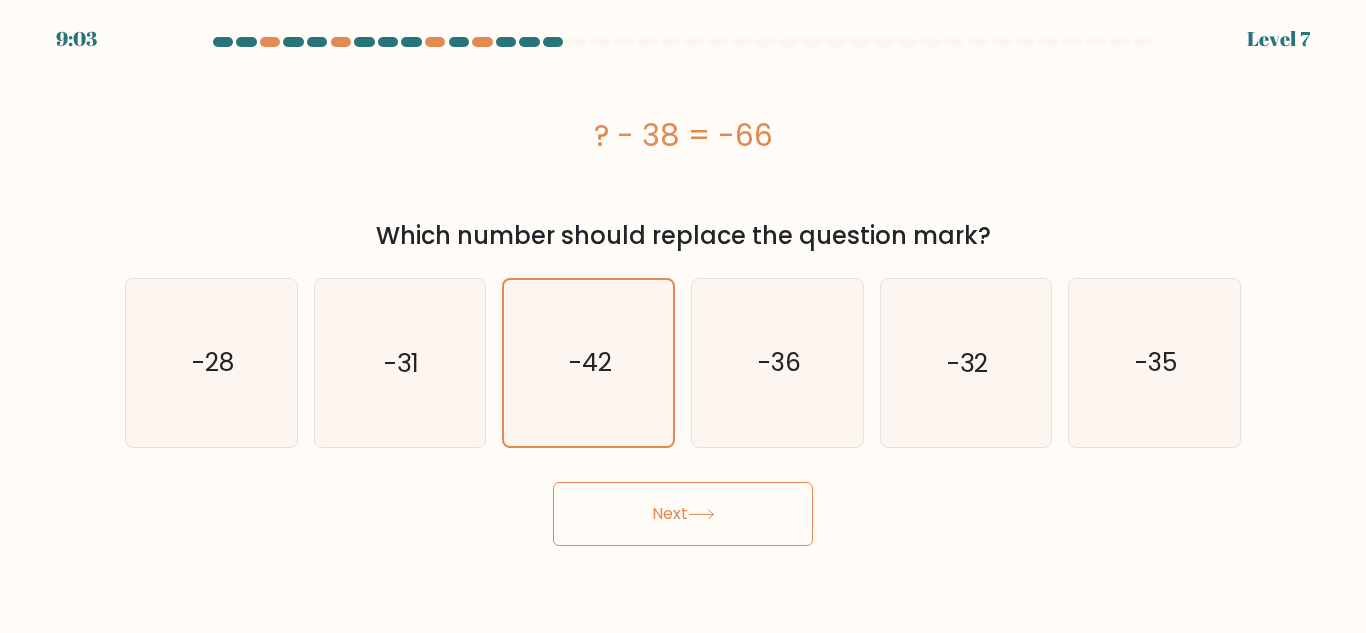 click on "Next" at bounding box center (683, 514) 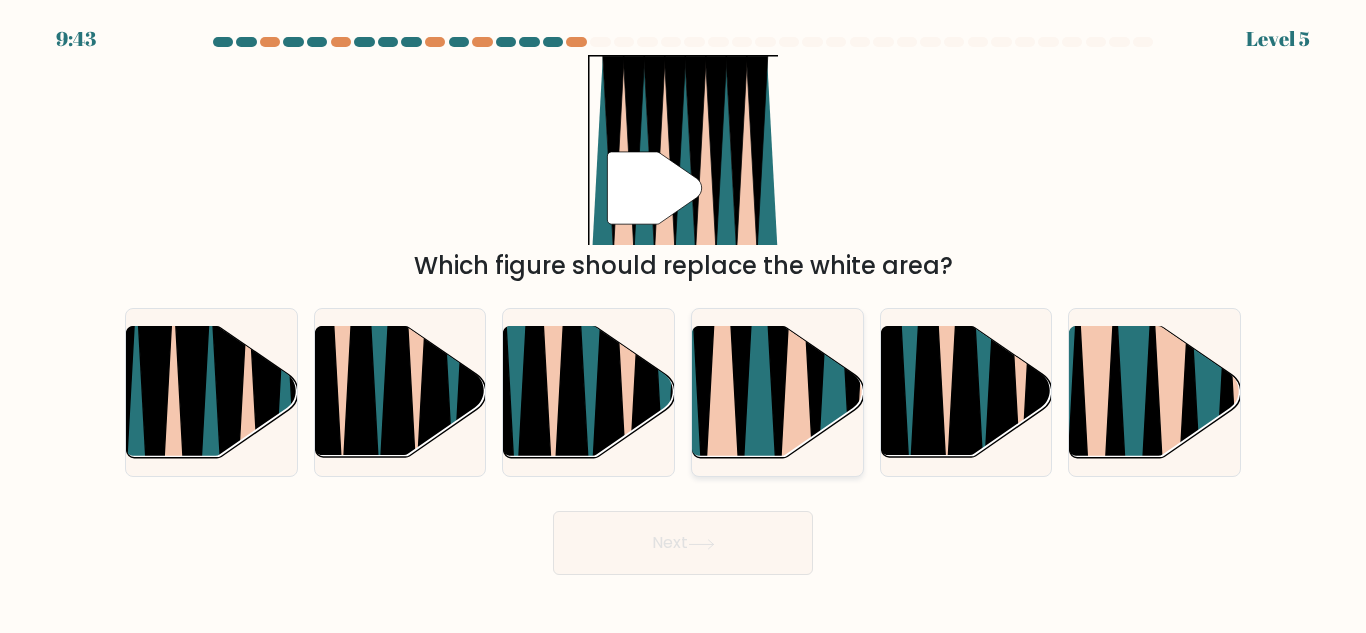 click at bounding box center [795, 324] 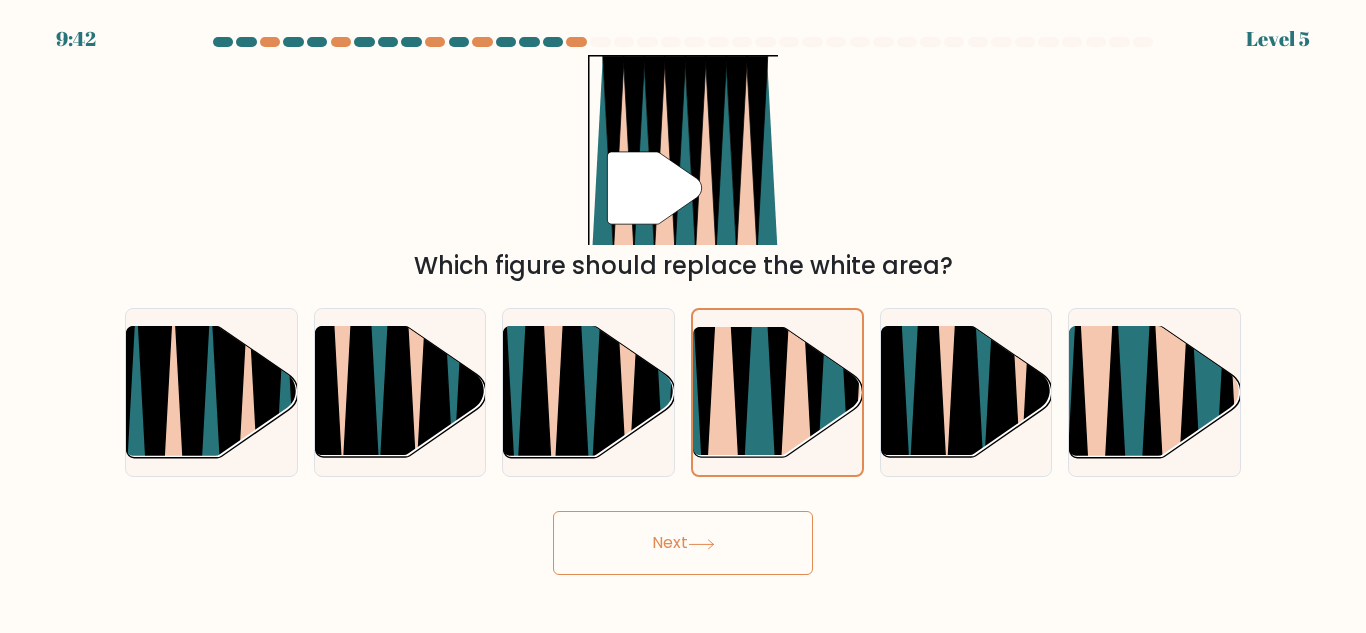 click on "Next" at bounding box center (683, 543) 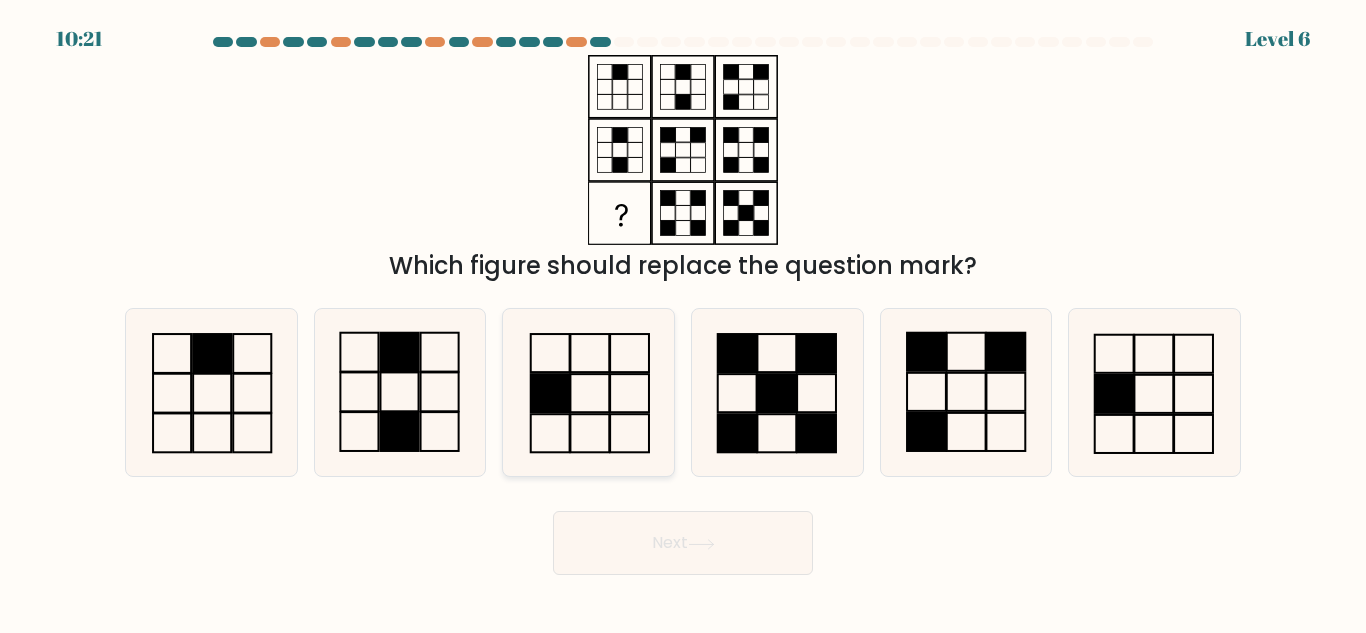 click at bounding box center [590, 434] 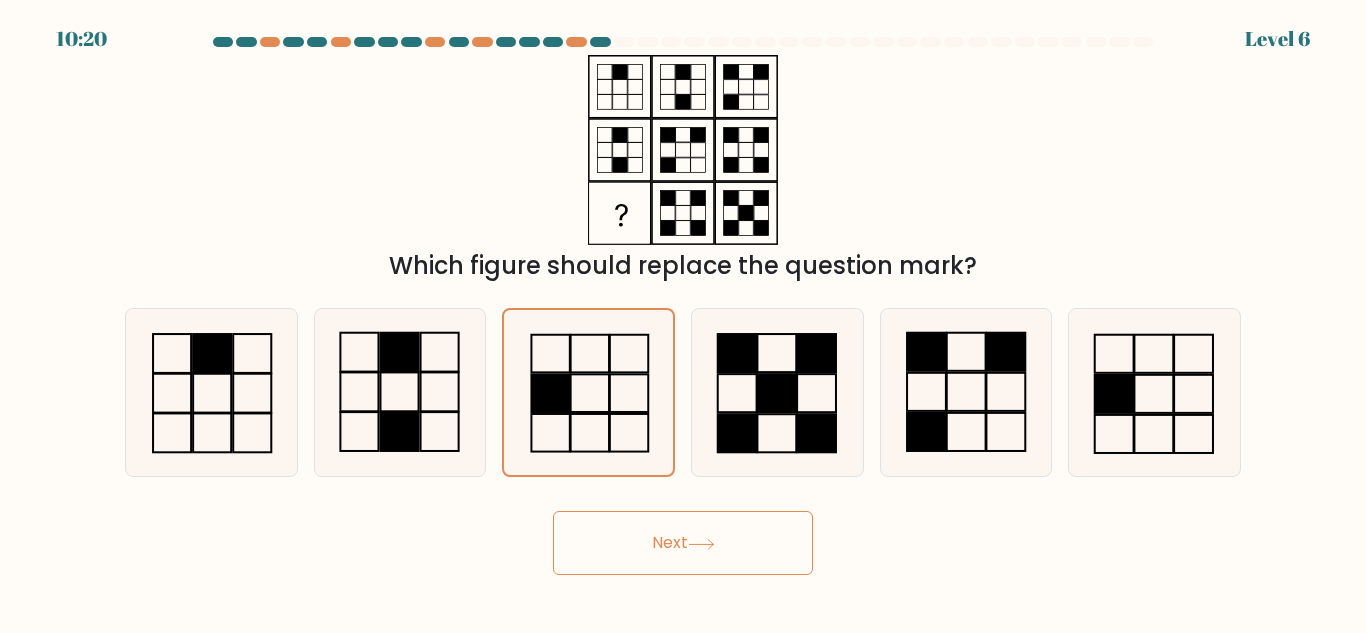 click on "Next" at bounding box center [683, 543] 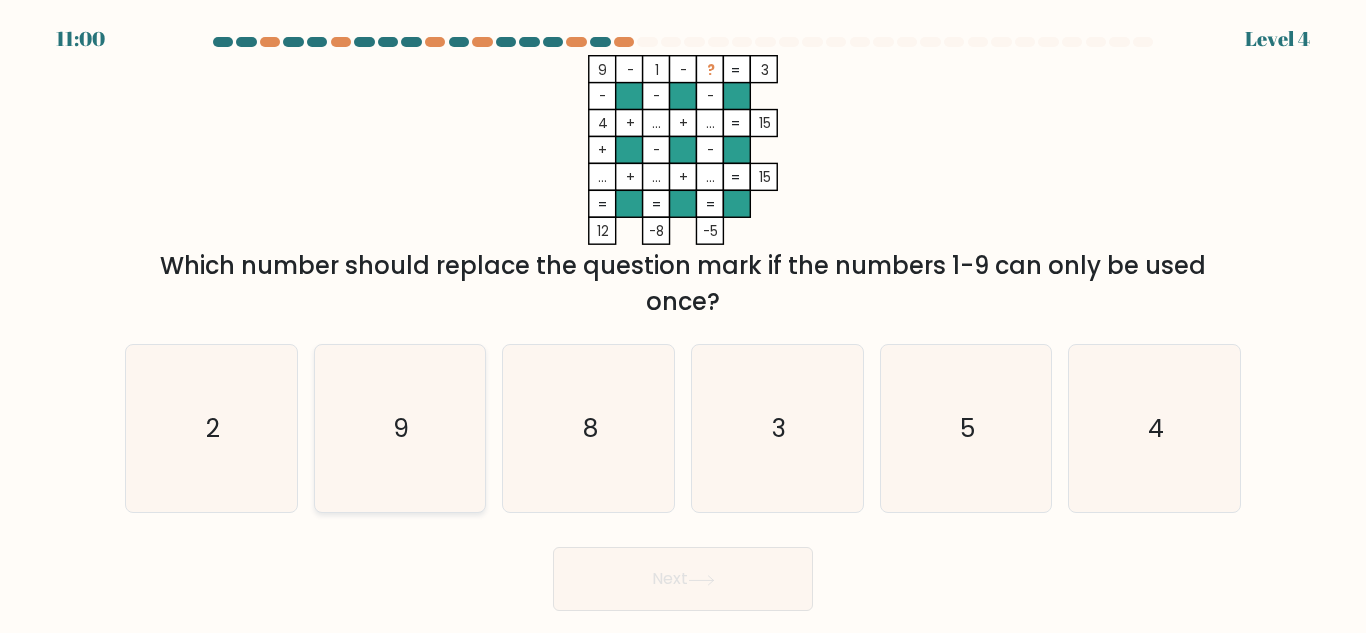 click on "9" at bounding box center [402, 428] 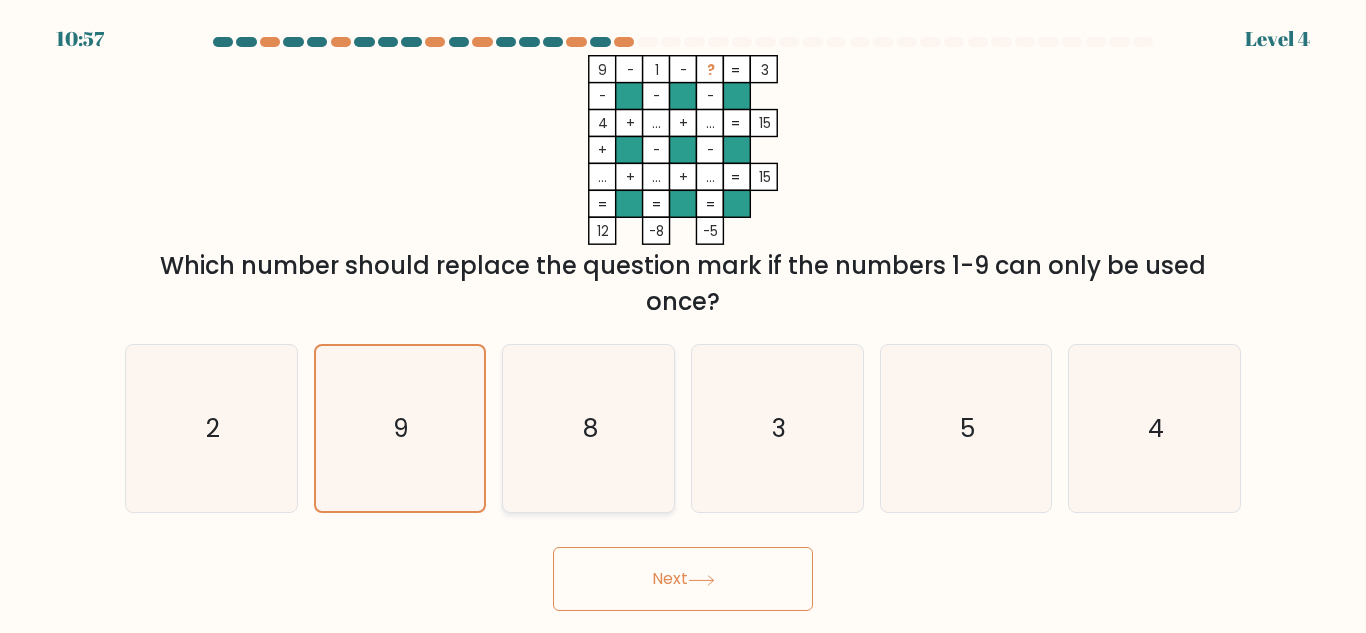 click on "8" at bounding box center (588, 428) 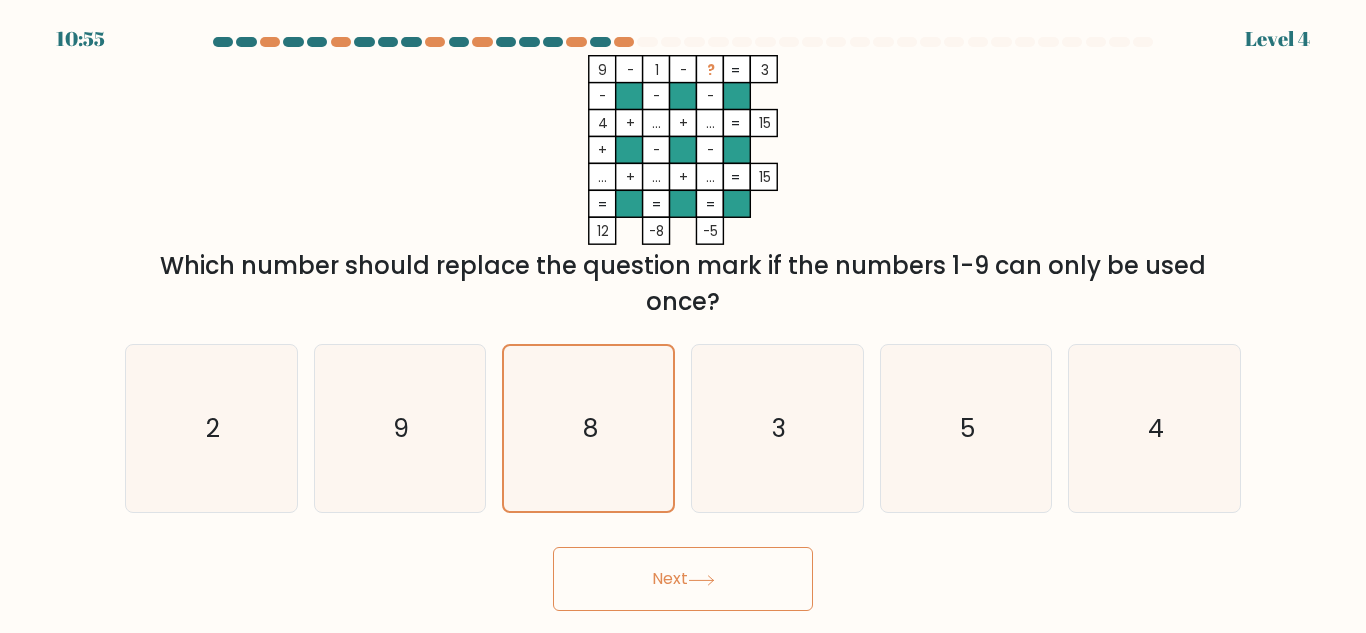 click on "Next" at bounding box center [683, 579] 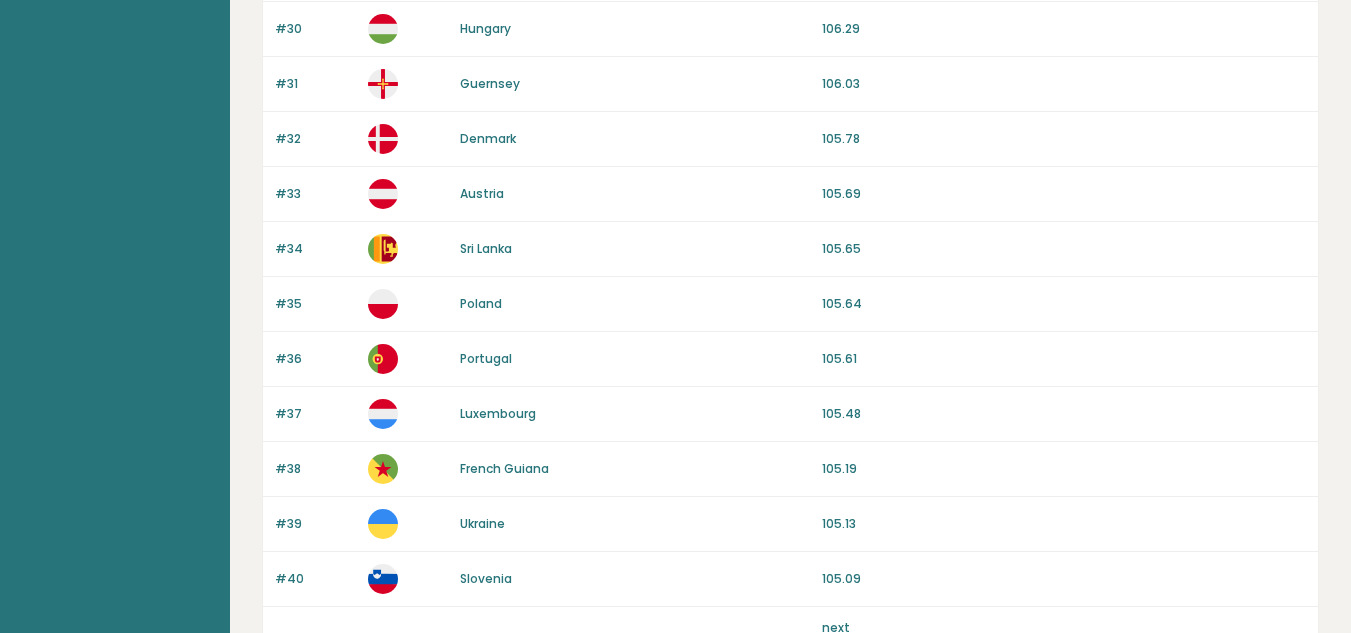 scroll, scrollTop: 1964, scrollLeft: 0, axis: vertical 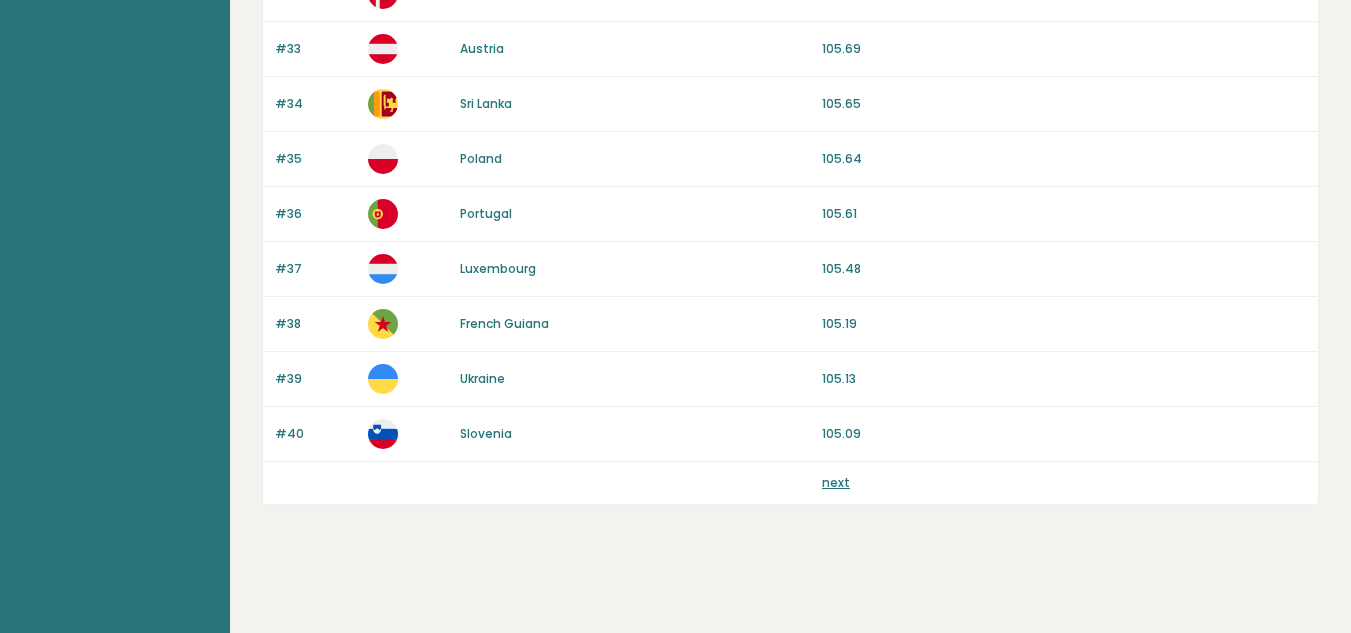 click on "next" at bounding box center (836, 482) 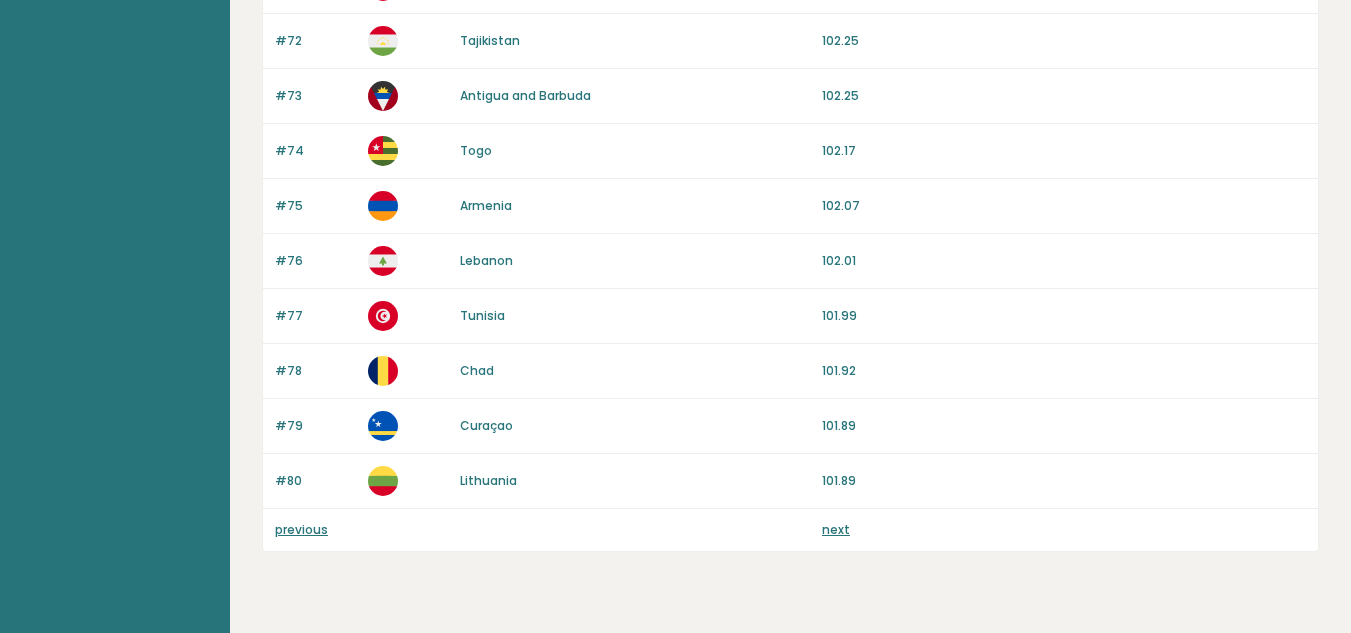 scroll, scrollTop: 1959, scrollLeft: 0, axis: vertical 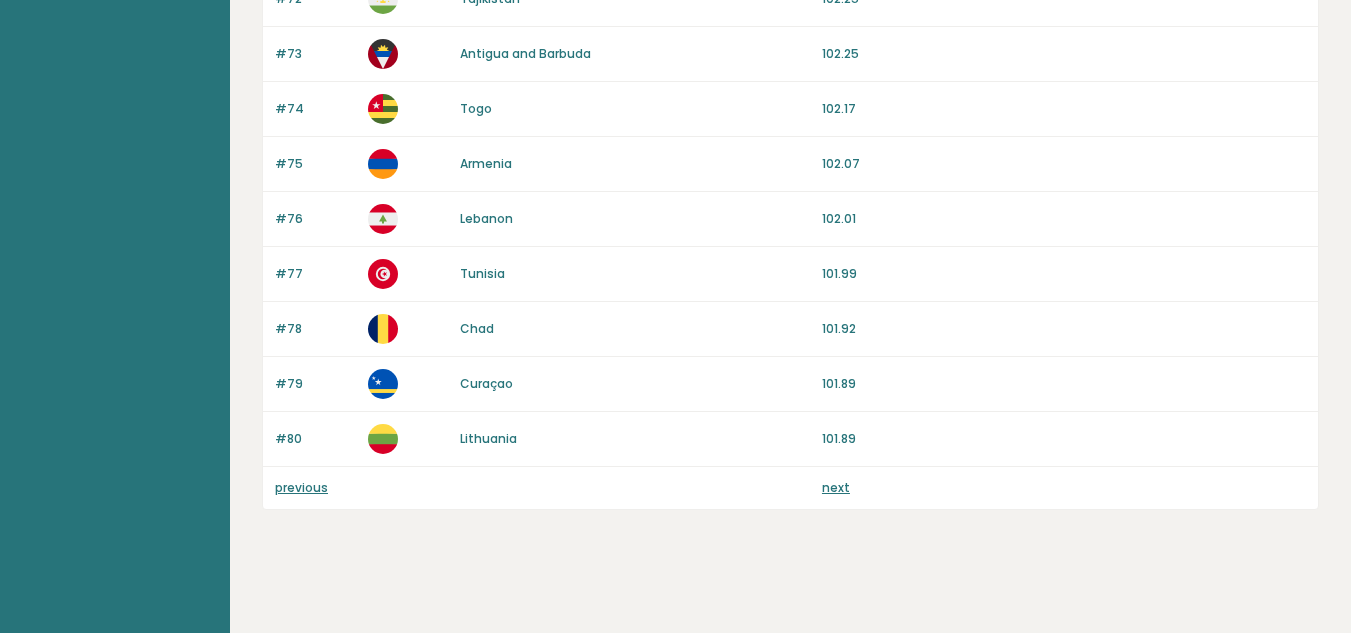 click on "next" at bounding box center [836, 487] 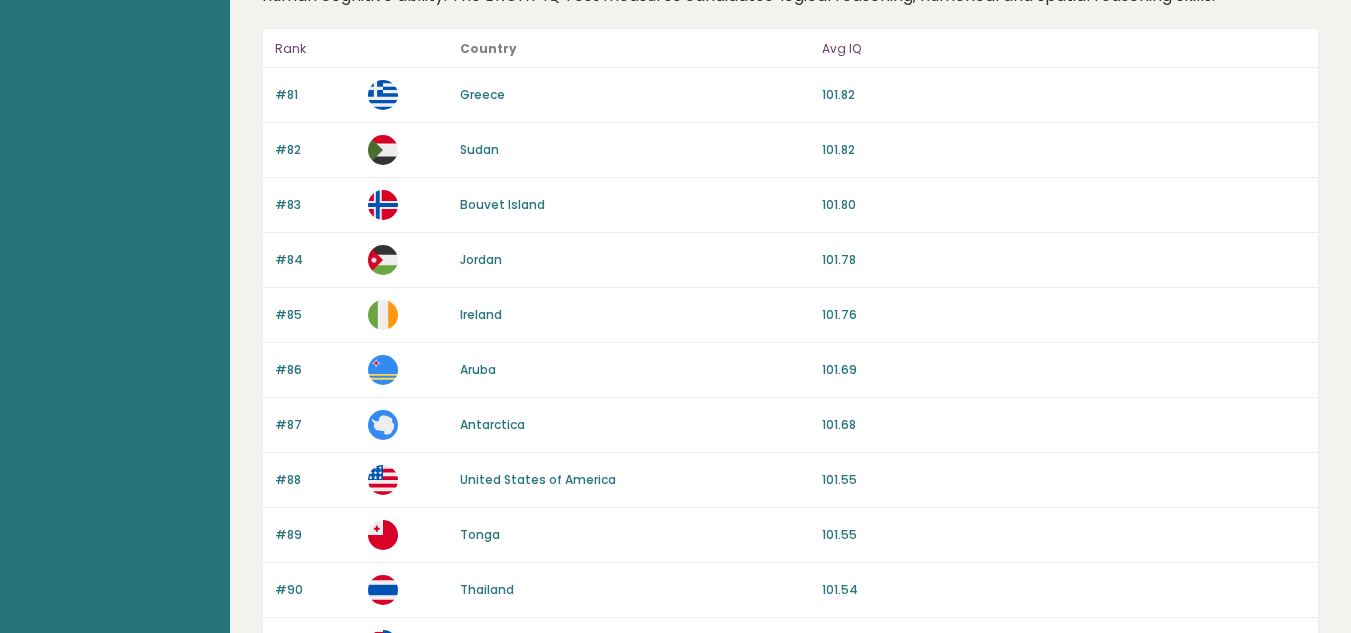 scroll, scrollTop: 0, scrollLeft: 0, axis: both 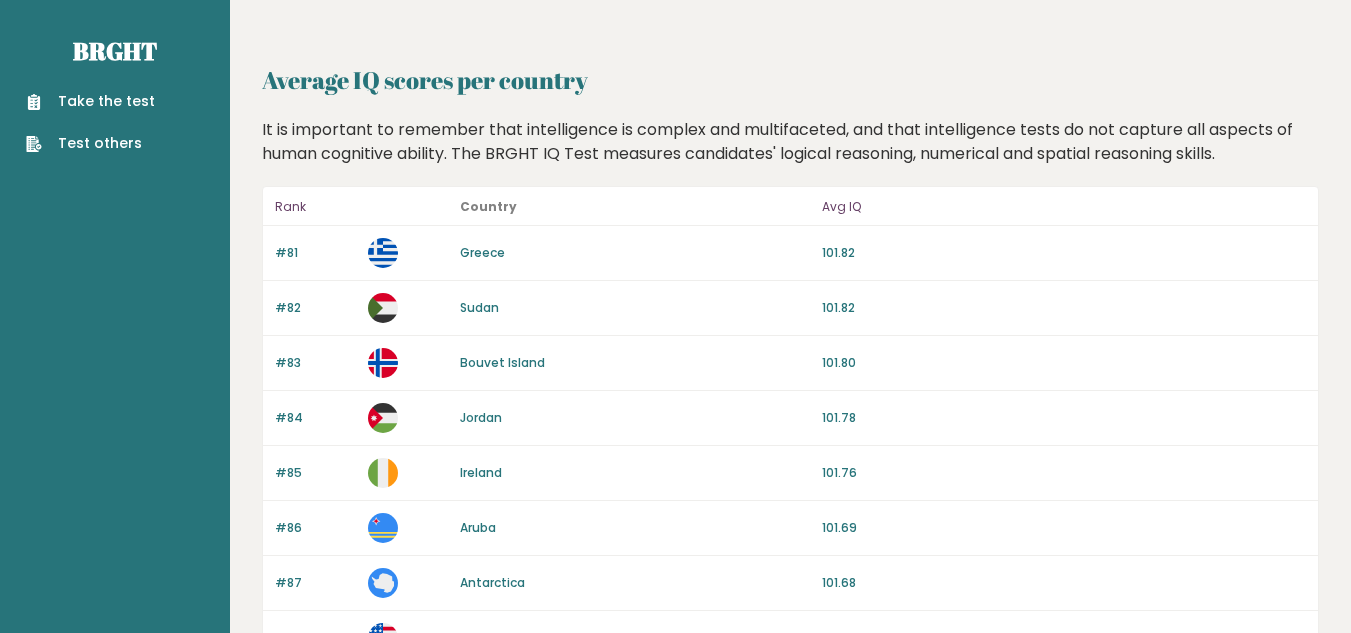 click on "Take the test" at bounding box center (90, 101) 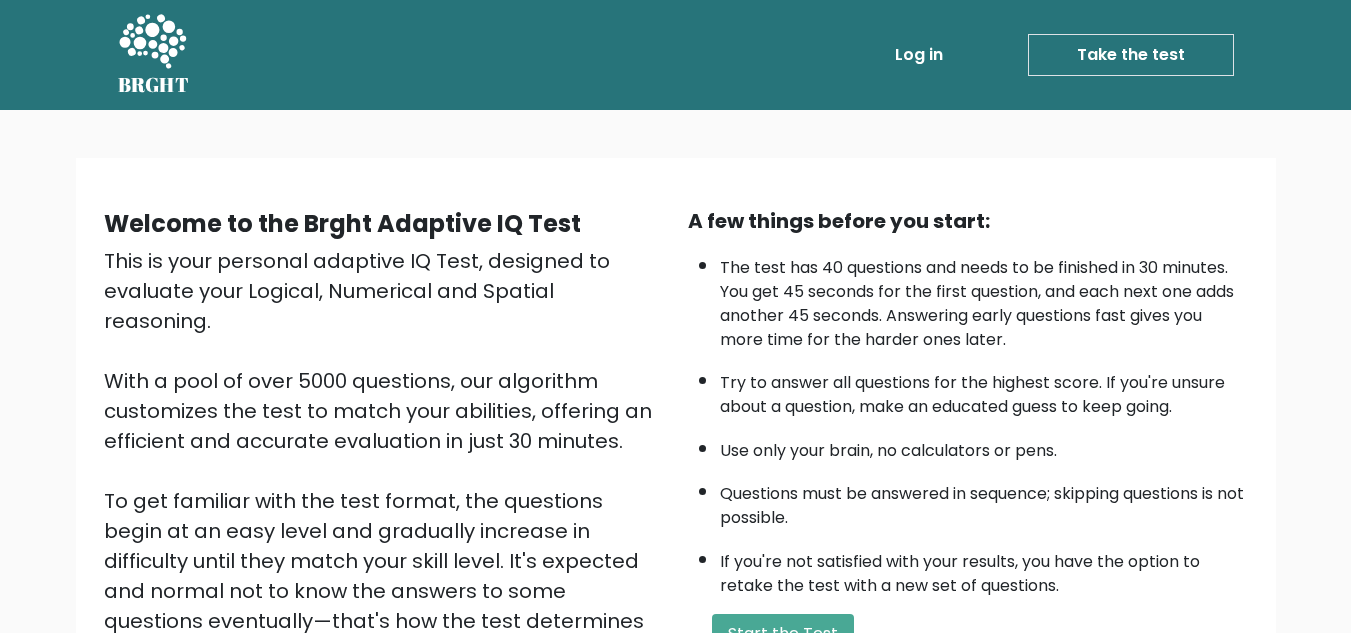 scroll, scrollTop: 0, scrollLeft: 0, axis: both 